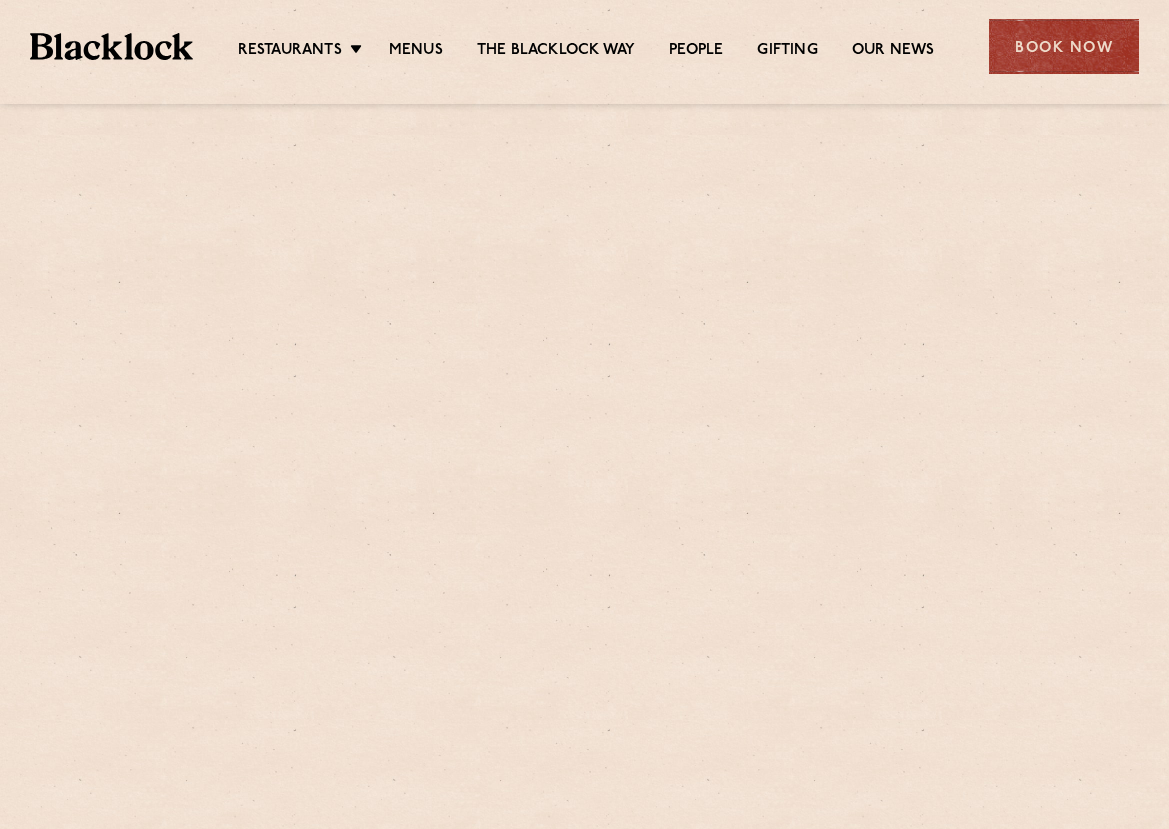 scroll, scrollTop: 0, scrollLeft: 0, axis: both 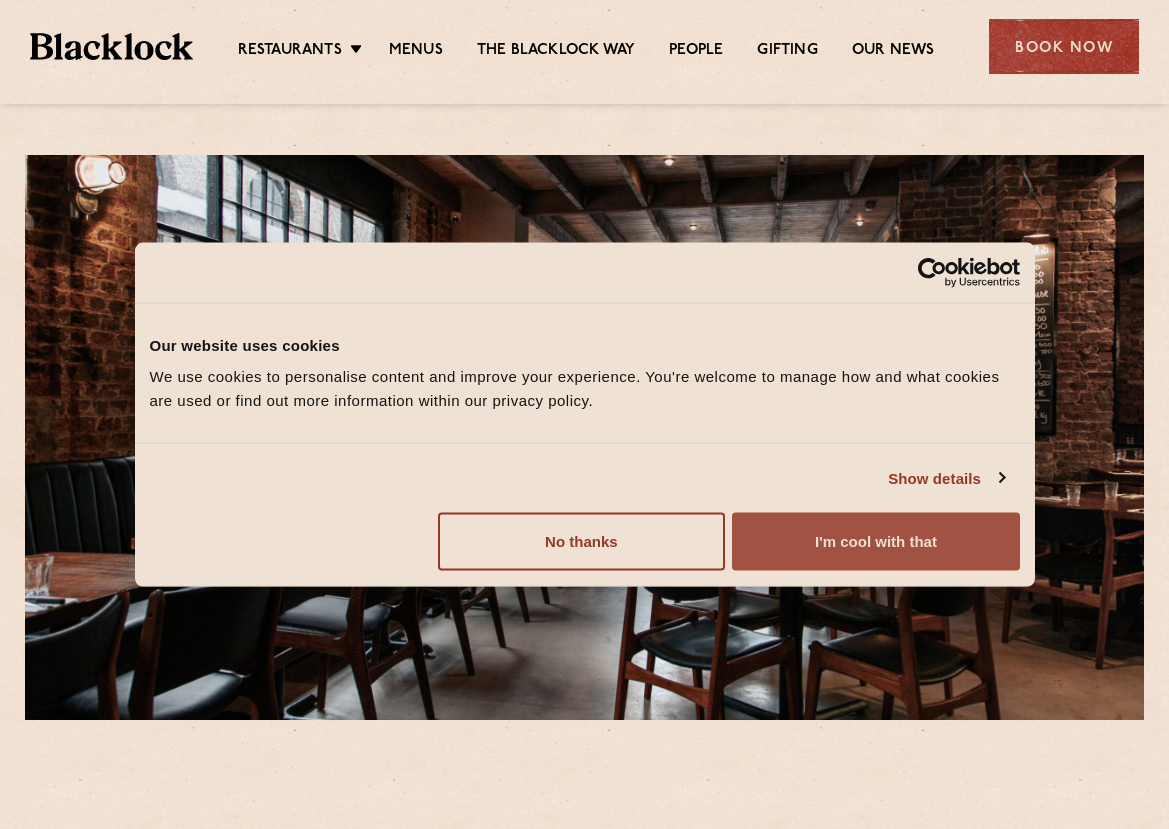 click on "I'm cool with that" at bounding box center [875, 542] 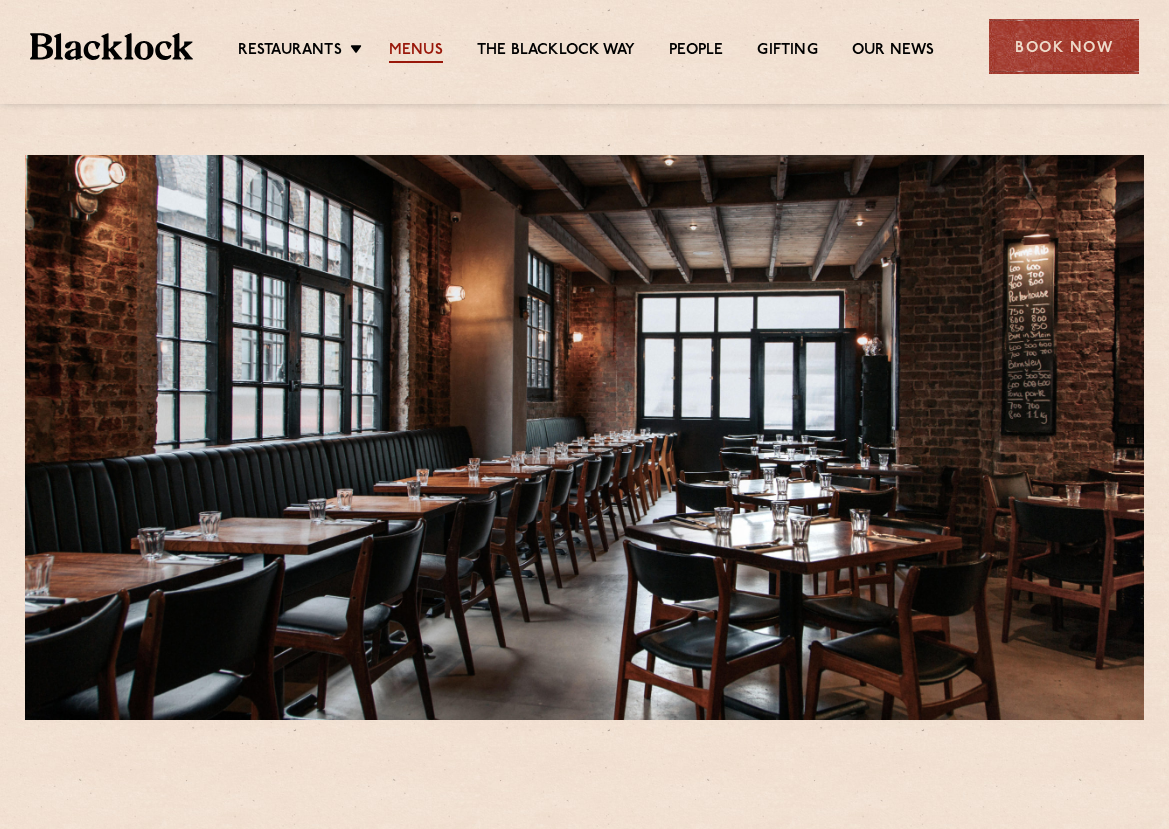 click on "Menus" at bounding box center (416, 52) 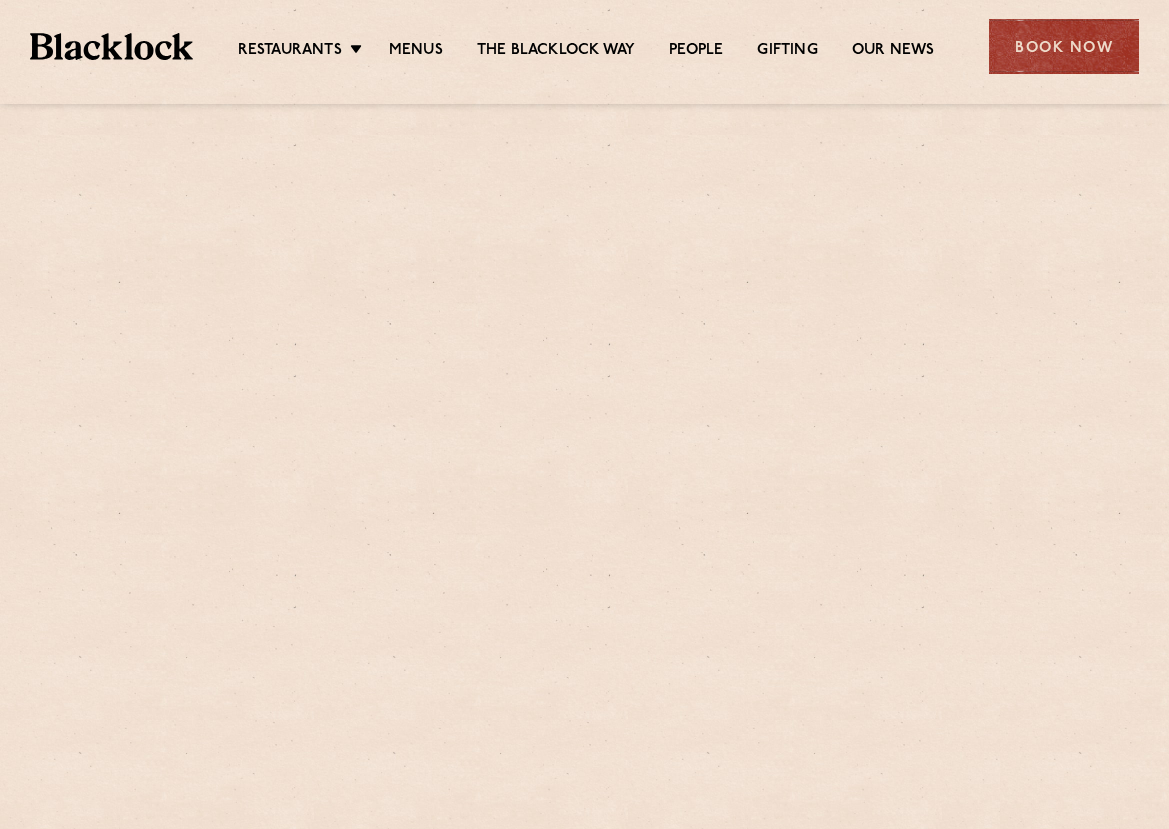 scroll, scrollTop: 0, scrollLeft: 0, axis: both 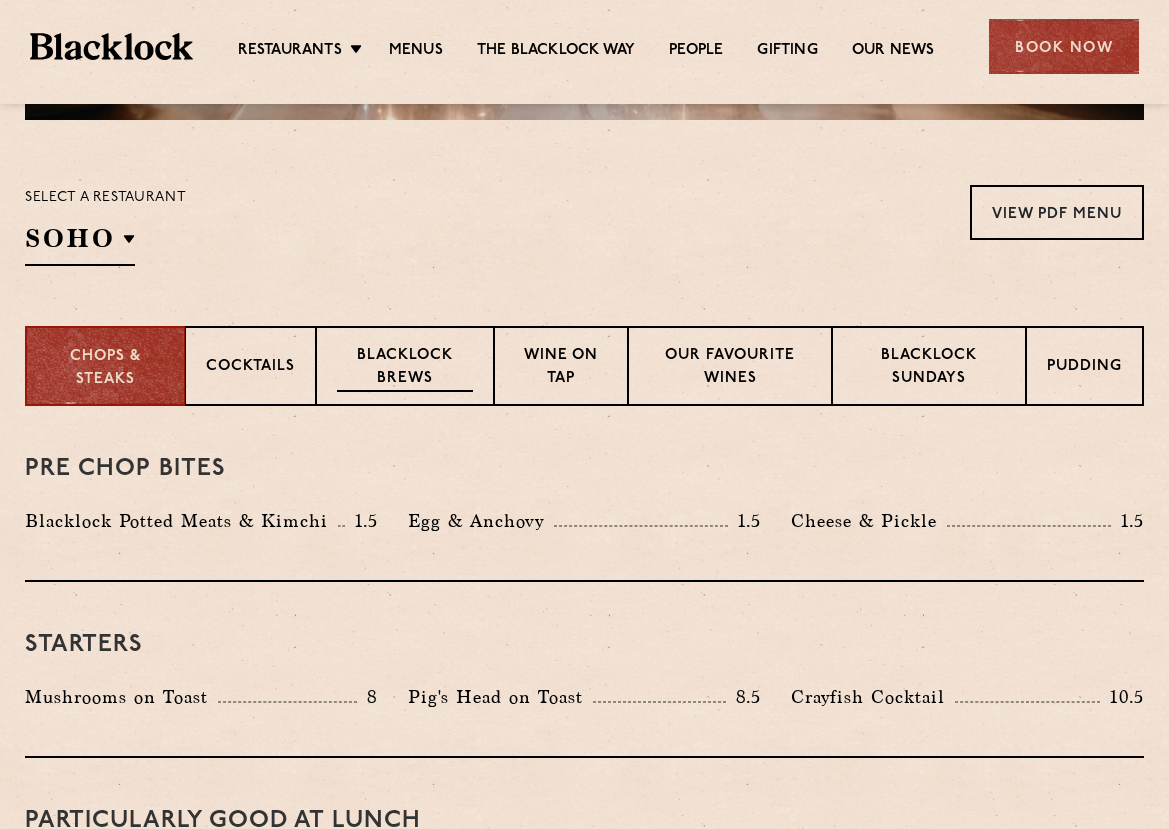 click on "Blacklock Brews" at bounding box center (405, 368) 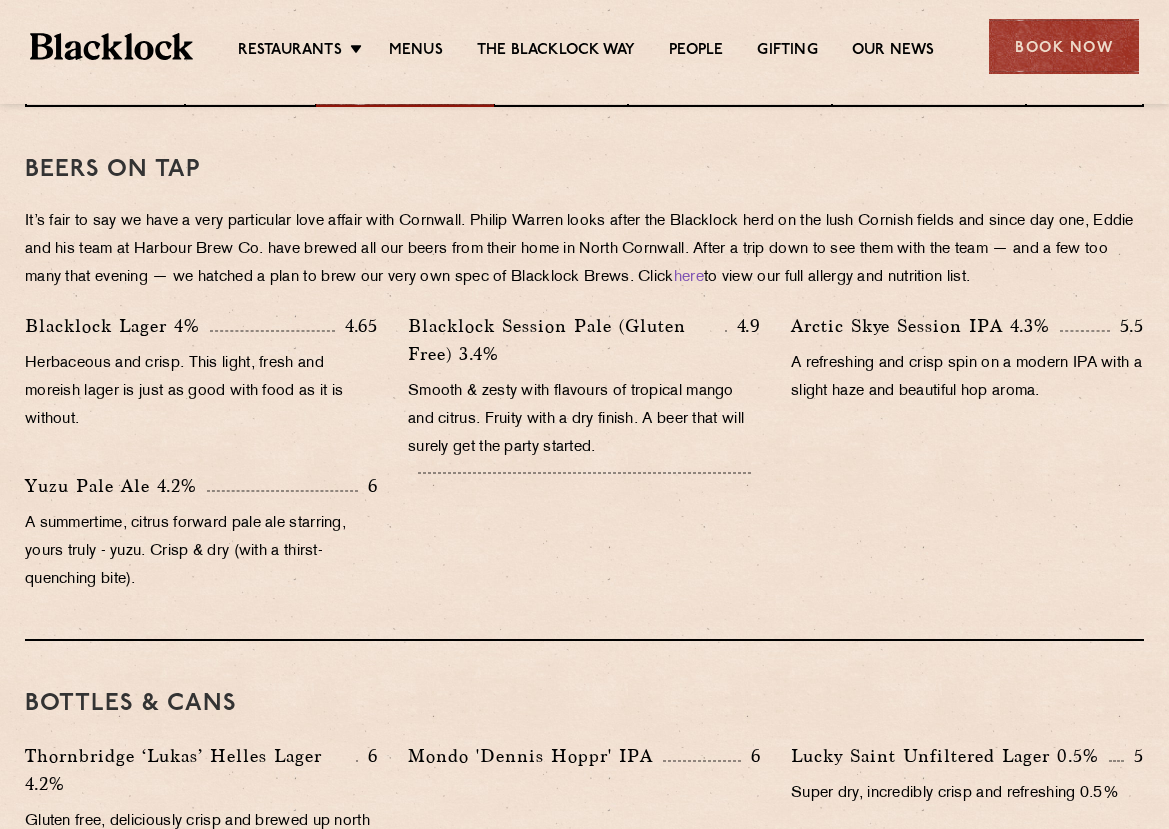 scroll, scrollTop: 900, scrollLeft: 0, axis: vertical 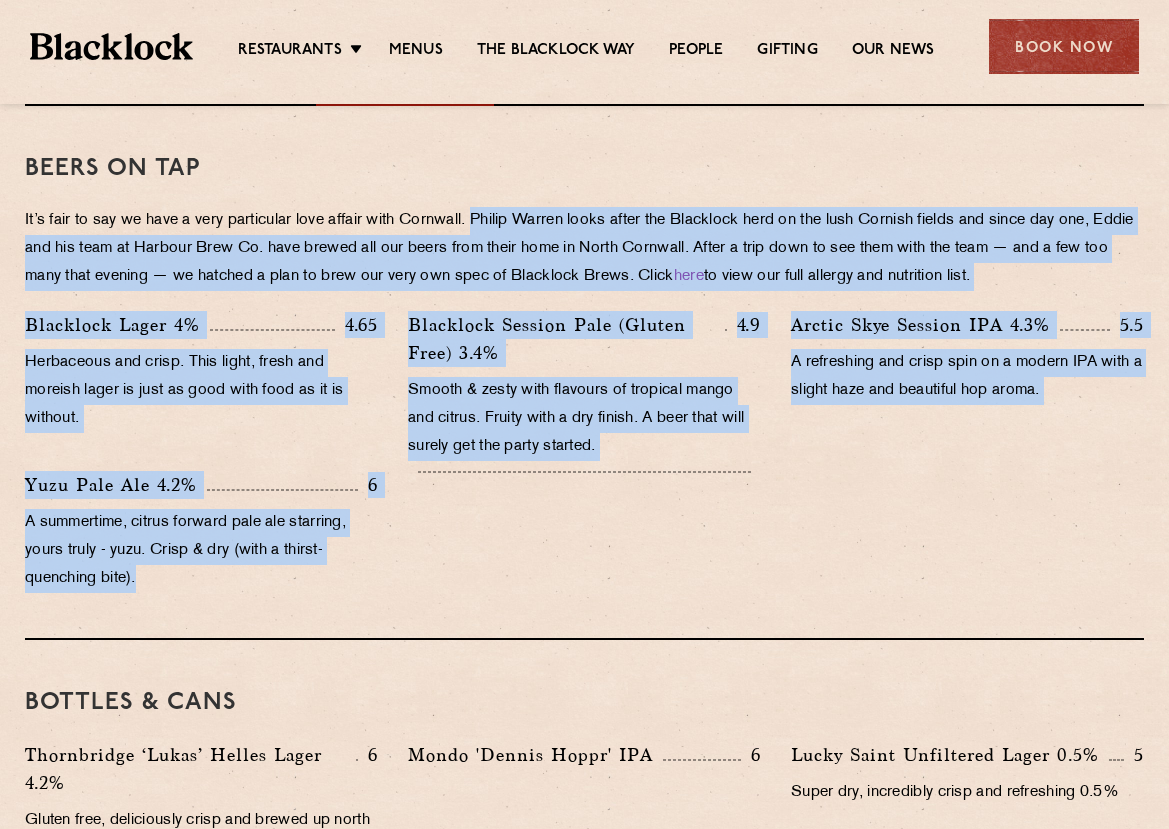 drag, startPoint x: 594, startPoint y: 586, endPoint x: 485, endPoint y: 203, distance: 398.2085 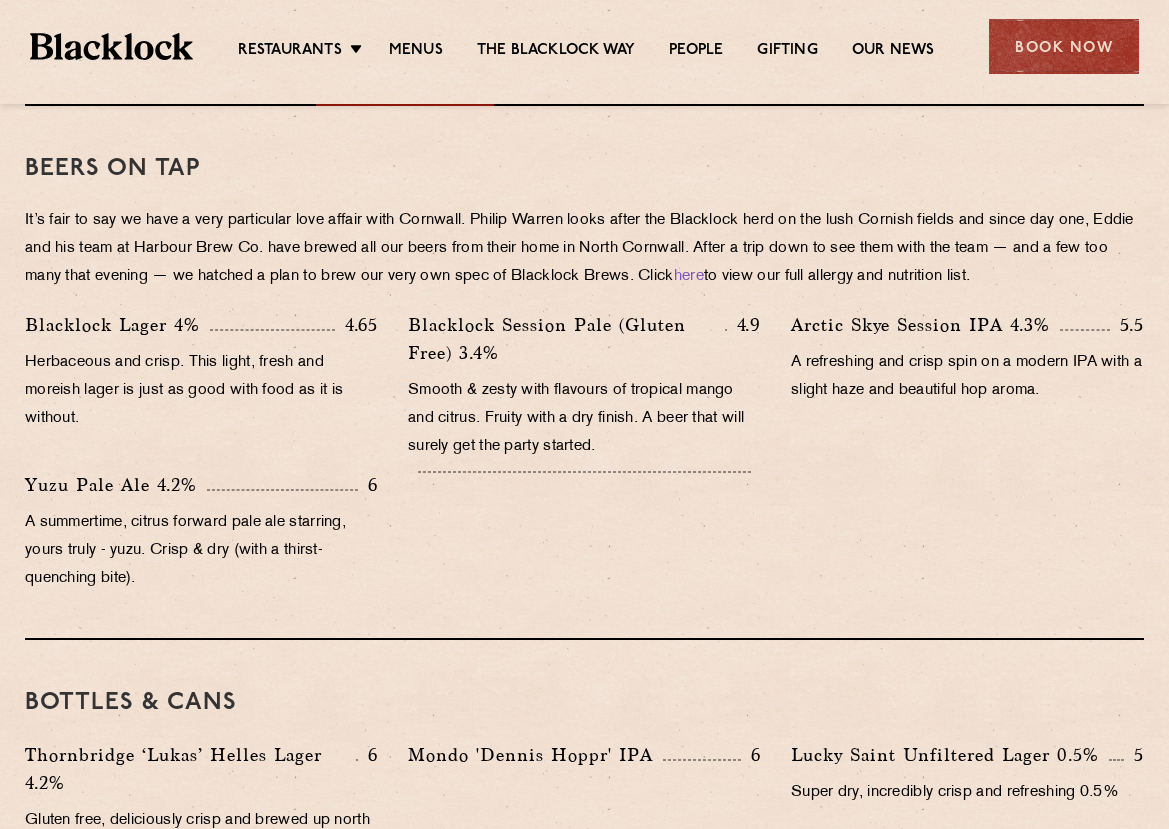 click on "Herbaceous and crisp. This light, fresh and moreish lager is just as good with food as it is without." at bounding box center (201, 391) 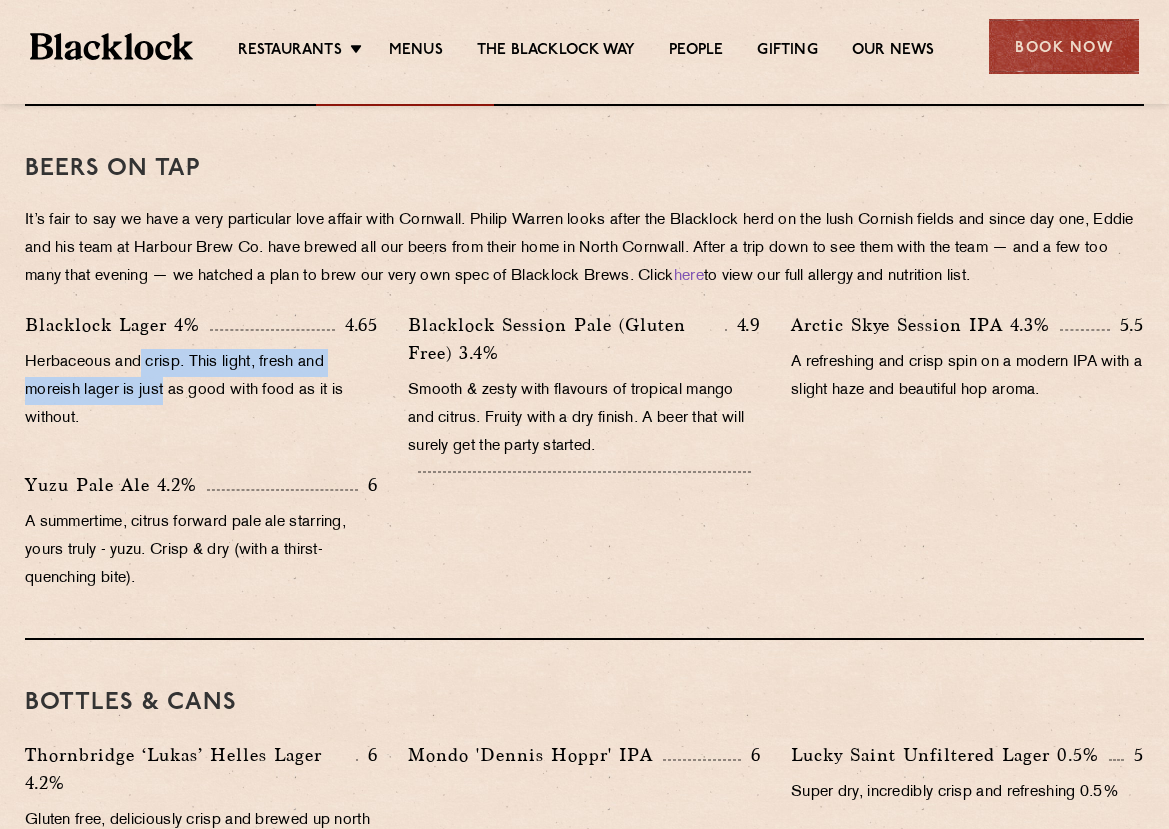 drag, startPoint x: 144, startPoint y: 357, endPoint x: 141, endPoint y: 394, distance: 37.12142 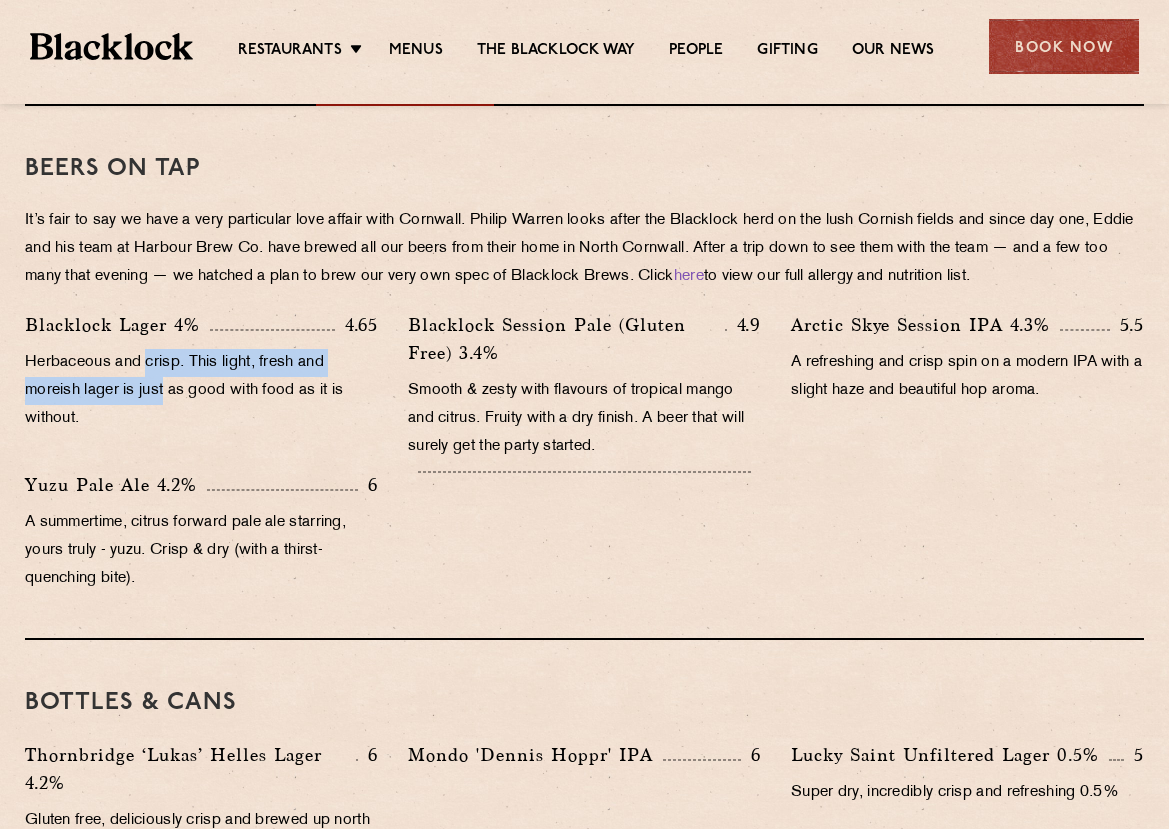 drag, startPoint x: 141, startPoint y: 394, endPoint x: 161, endPoint y: 371, distance: 30.479502 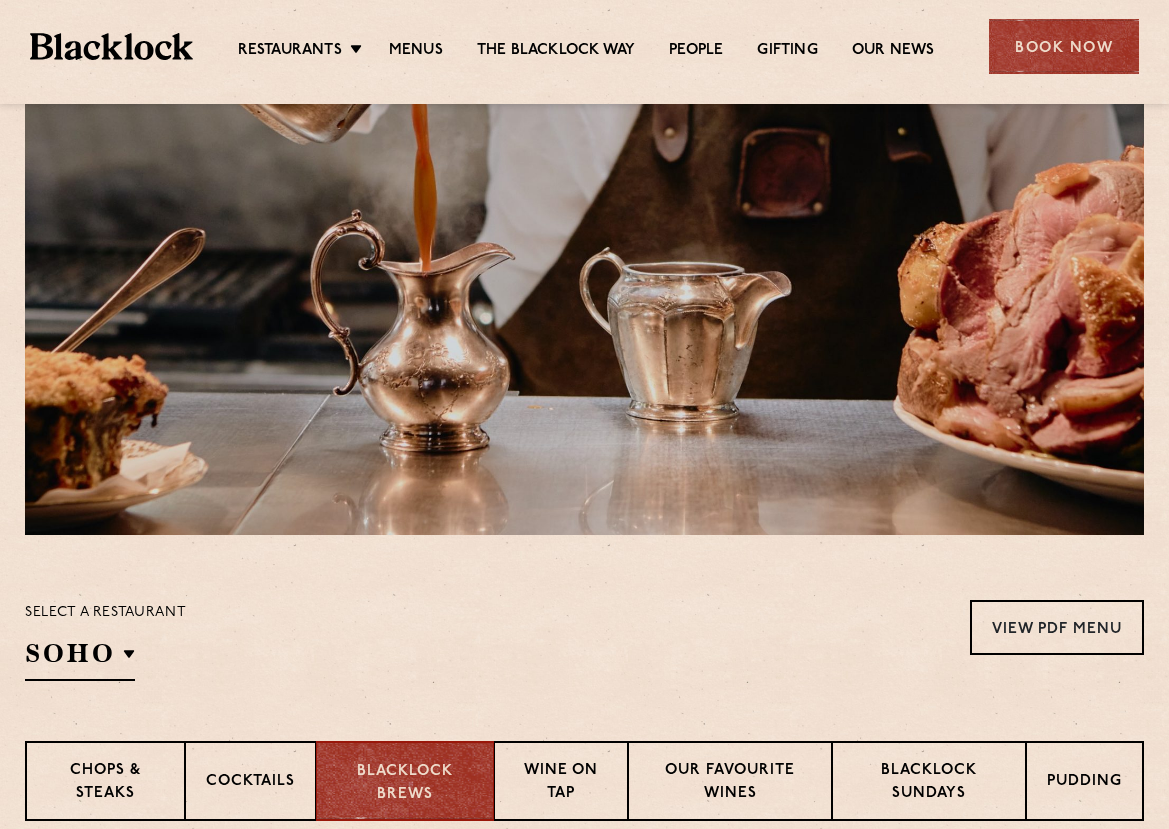 scroll, scrollTop: 500, scrollLeft: 0, axis: vertical 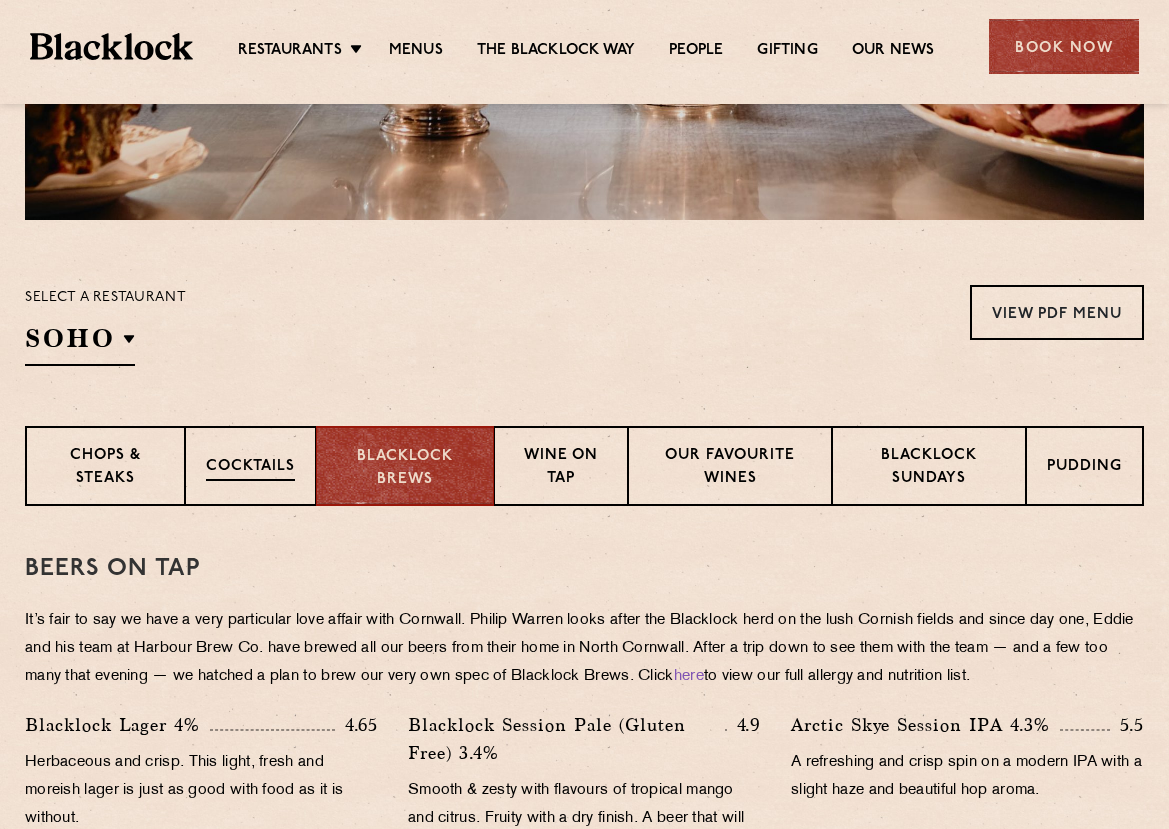 click on "Cocktails" at bounding box center [250, 468] 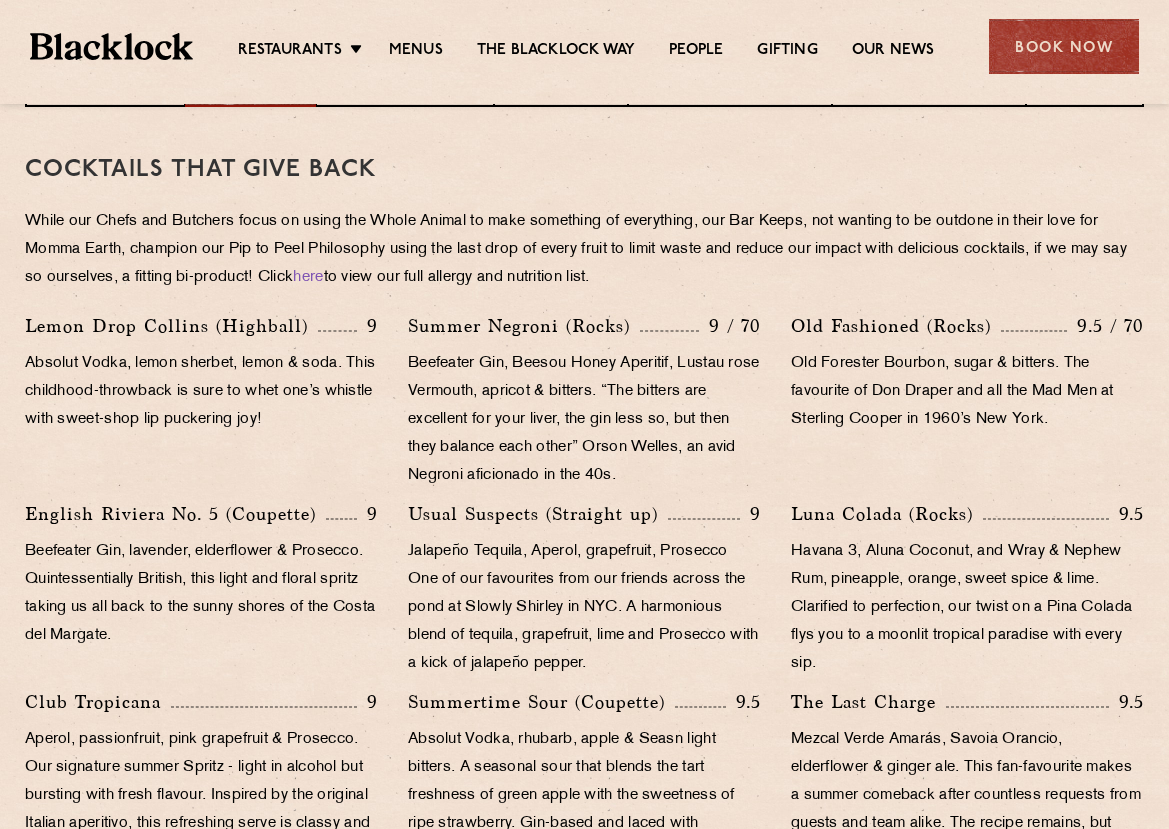 scroll, scrollTop: 900, scrollLeft: 0, axis: vertical 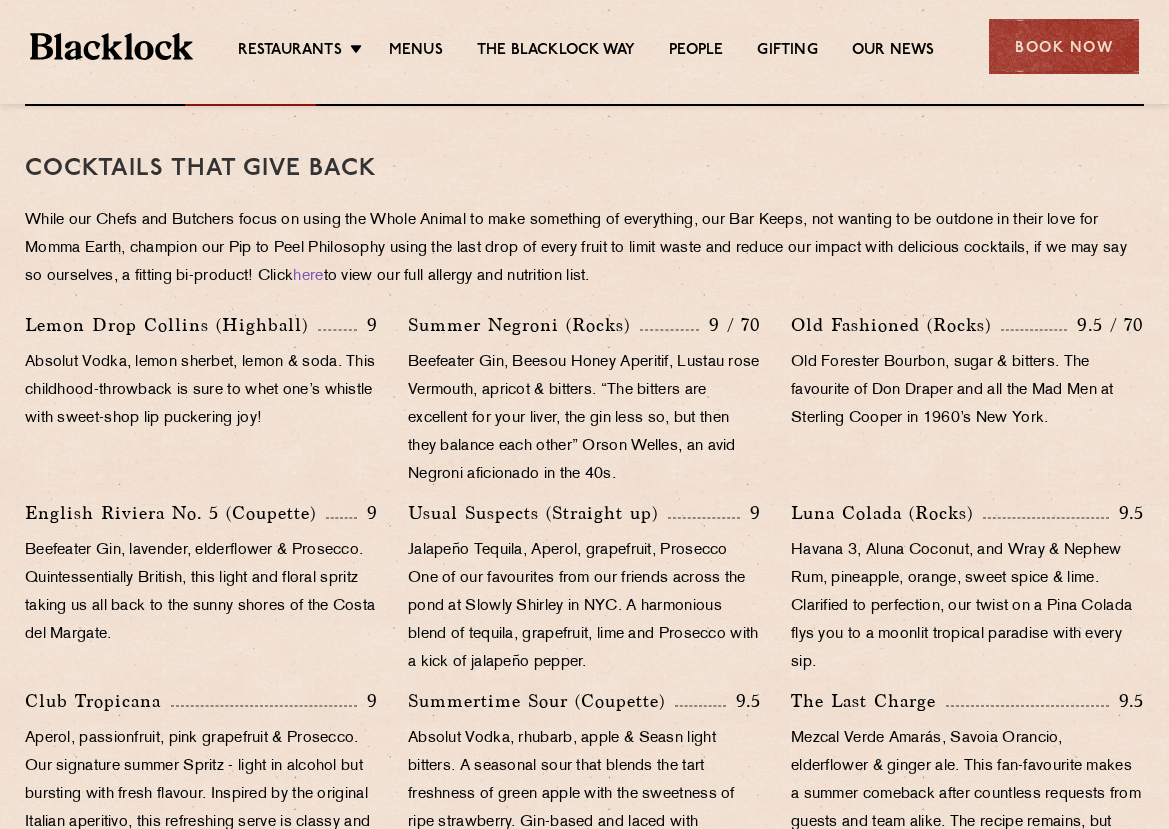 click on "Old Forester Bourbon, sugar & bitters. The favourite of Don Draper and all the Mad Men at Sterling Cooper in 1960’s New York." at bounding box center [967, 391] 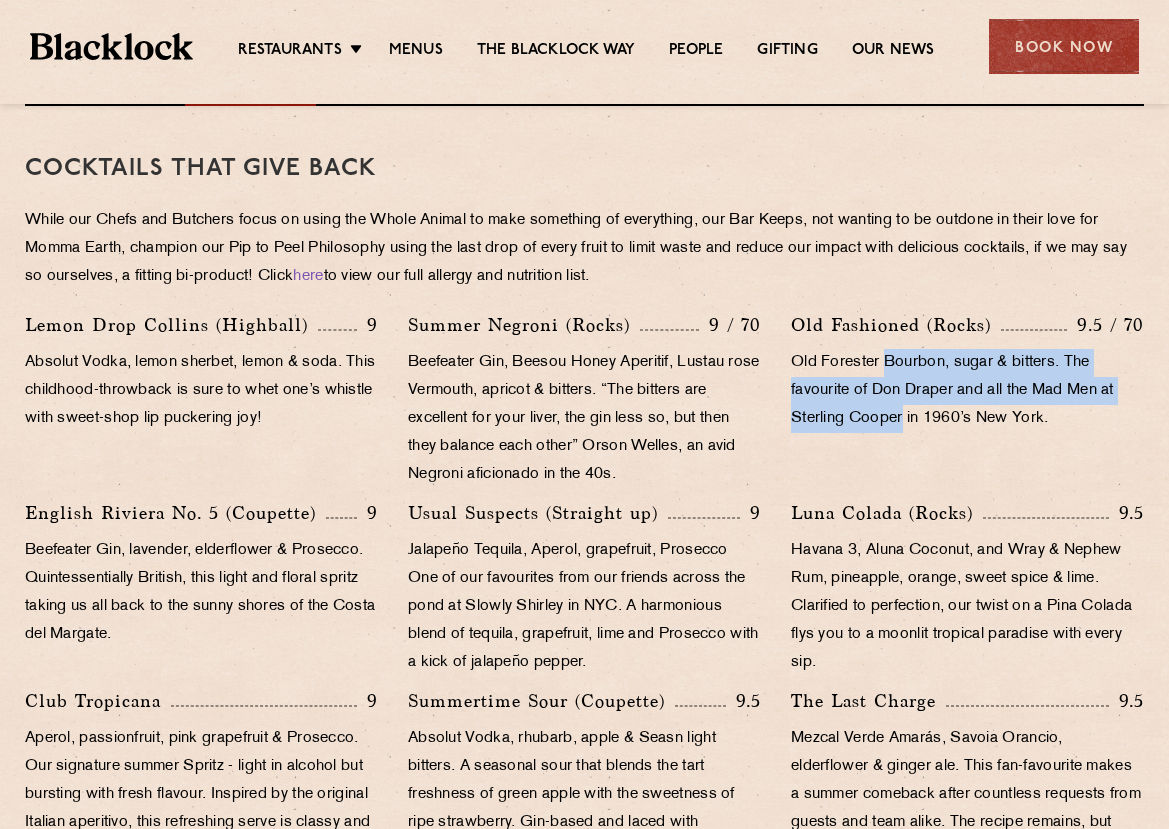 drag, startPoint x: 919, startPoint y: 366, endPoint x: 878, endPoint y: 429, distance: 75.16648 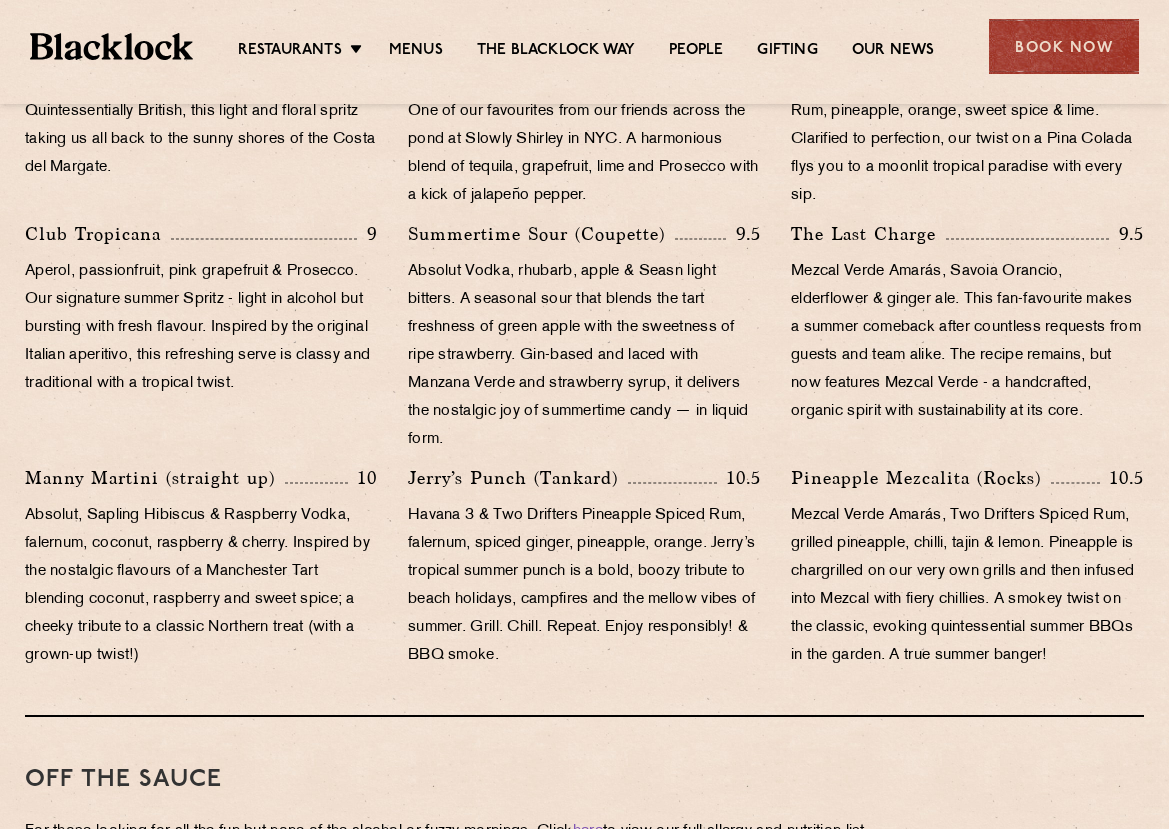 scroll, scrollTop: 1400, scrollLeft: 0, axis: vertical 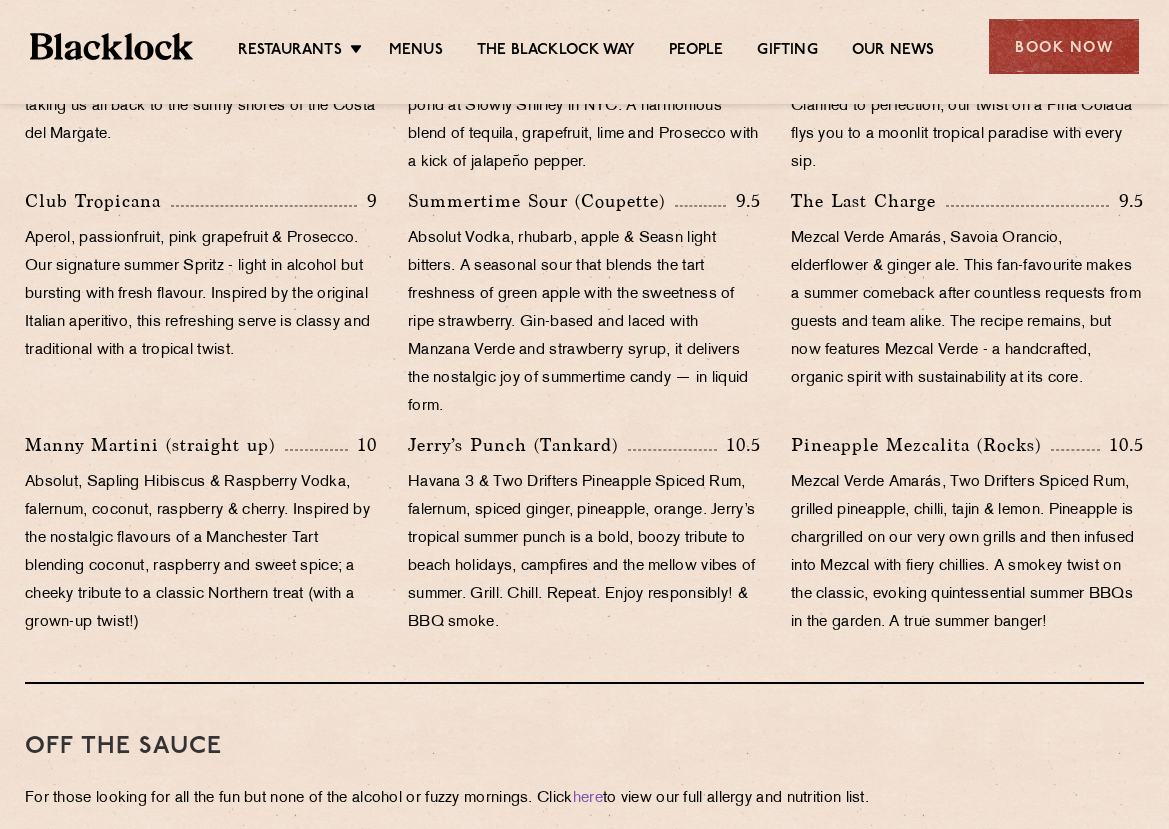click on "Havana 3 & Two Drifters Pineapple Spiced Rum, falernum, spiced ginger, pineapple, orange. Jerry’s tropical summer punch is a bold, boozy tribute to beach holidays, campfires and the mellow vibes of summer. Grill. Chill. Repeat. Enjoy responsibly! & BBQ smoke." at bounding box center (584, 553) 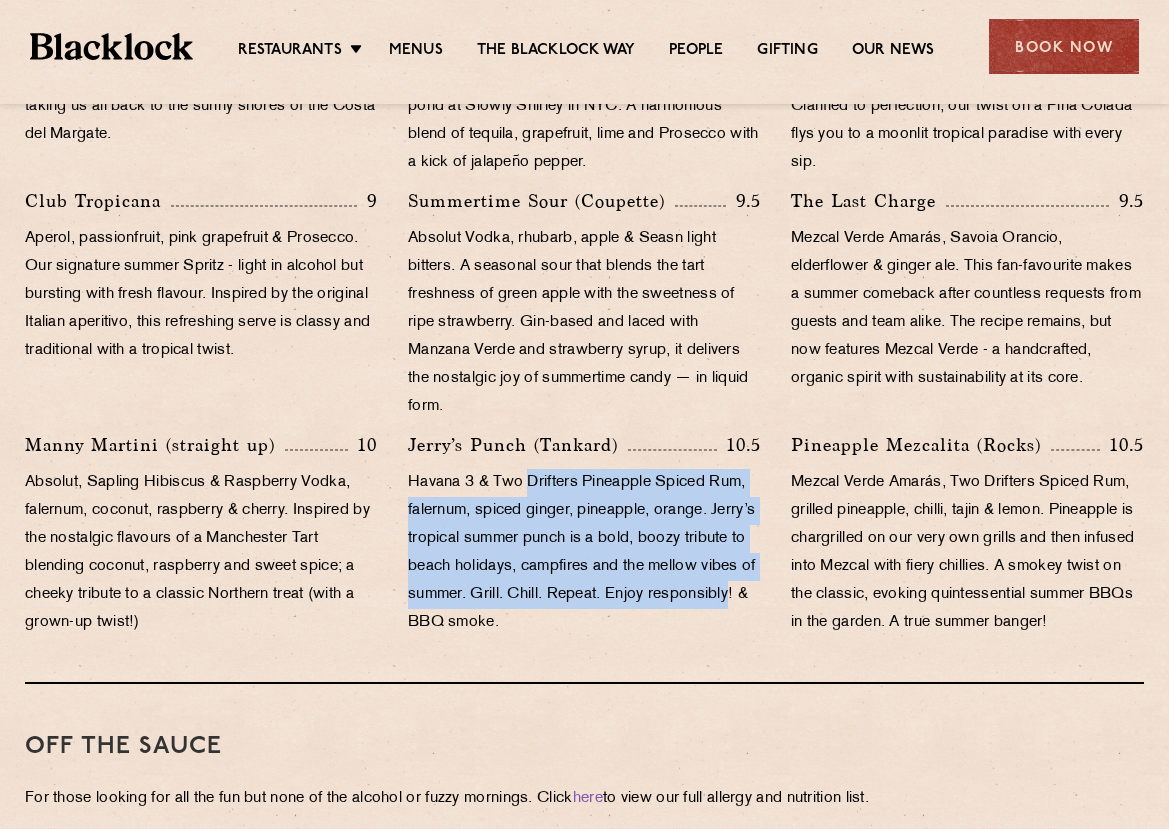drag, startPoint x: 544, startPoint y: 473, endPoint x: 517, endPoint y: 635, distance: 164.23459 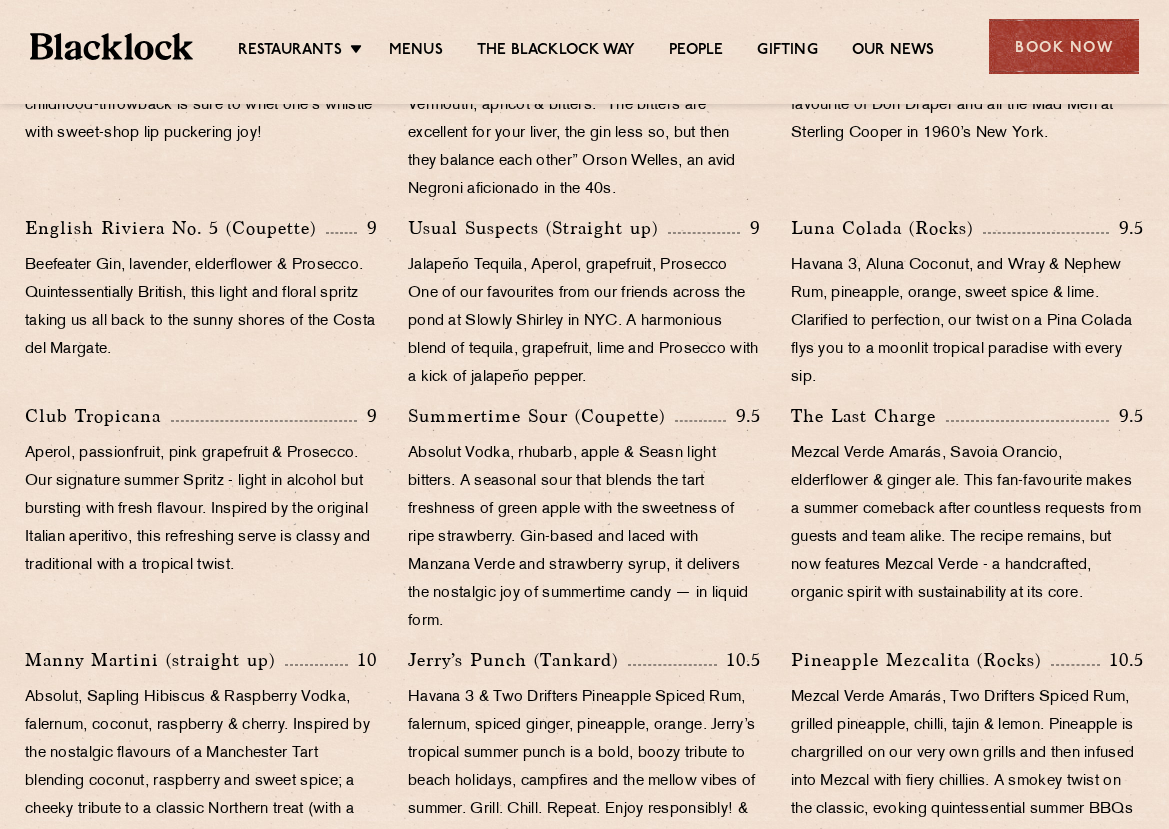 scroll, scrollTop: 1200, scrollLeft: 0, axis: vertical 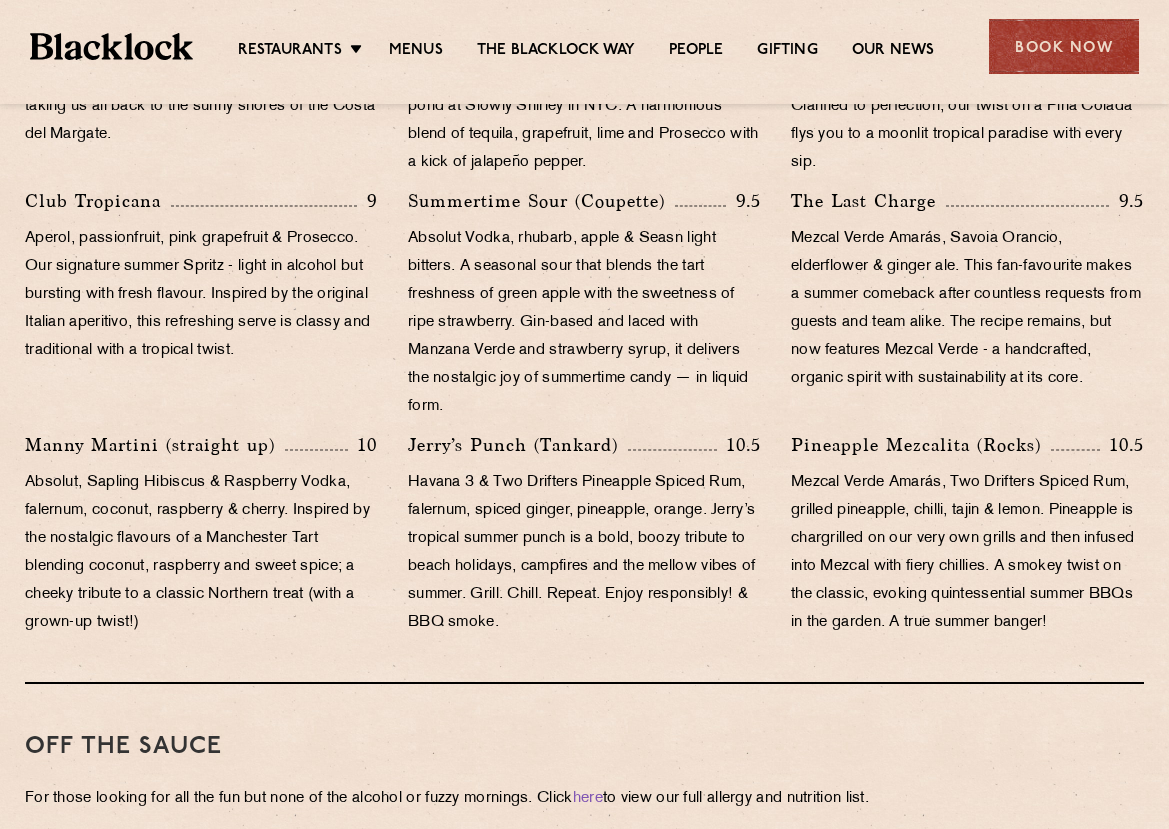 click on "Havana 3 & Two Drifters Pineapple Spiced Rum, falernum, spiced ginger, pineapple, orange. Jerry’s tropical summer punch is a bold, boozy tribute to beach holidays, campfires and the mellow vibes of summer. Grill. Chill. Repeat. Enjoy responsibly! & BBQ smoke." at bounding box center (584, 553) 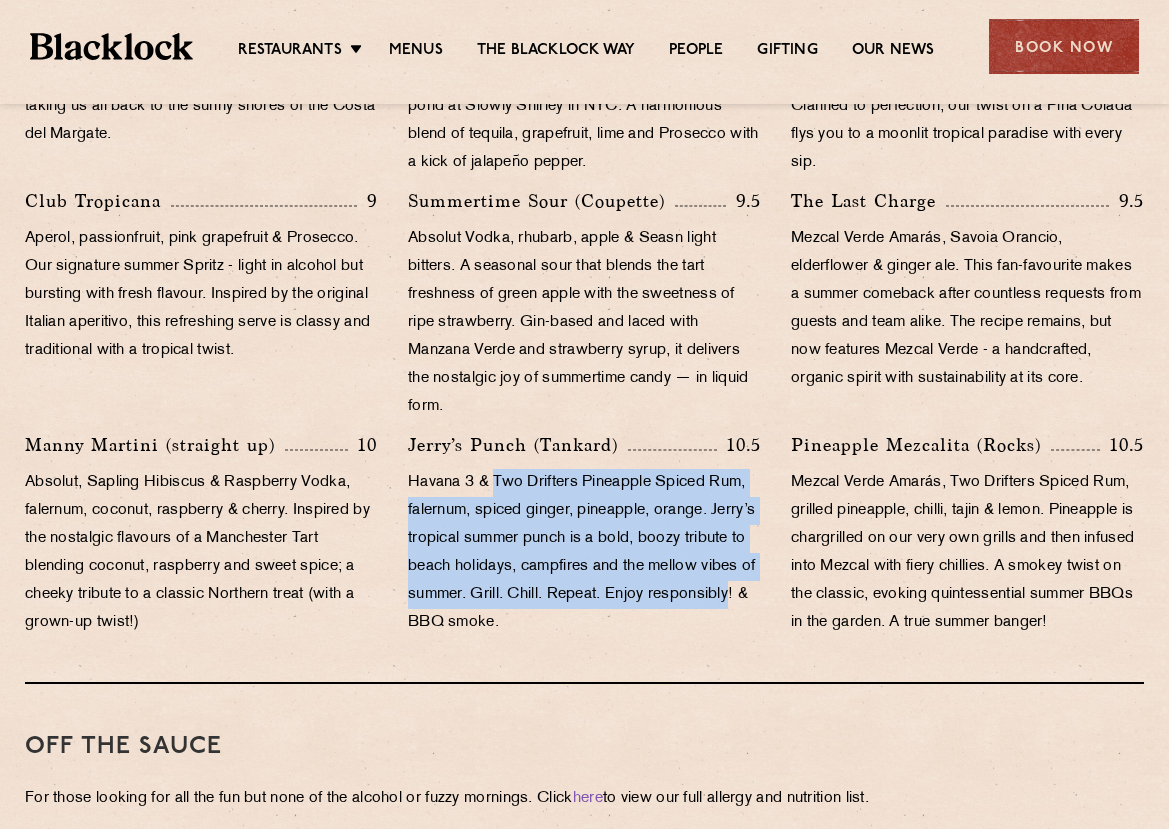 drag, startPoint x: 516, startPoint y: 491, endPoint x: 486, endPoint y: 624, distance: 136.34148 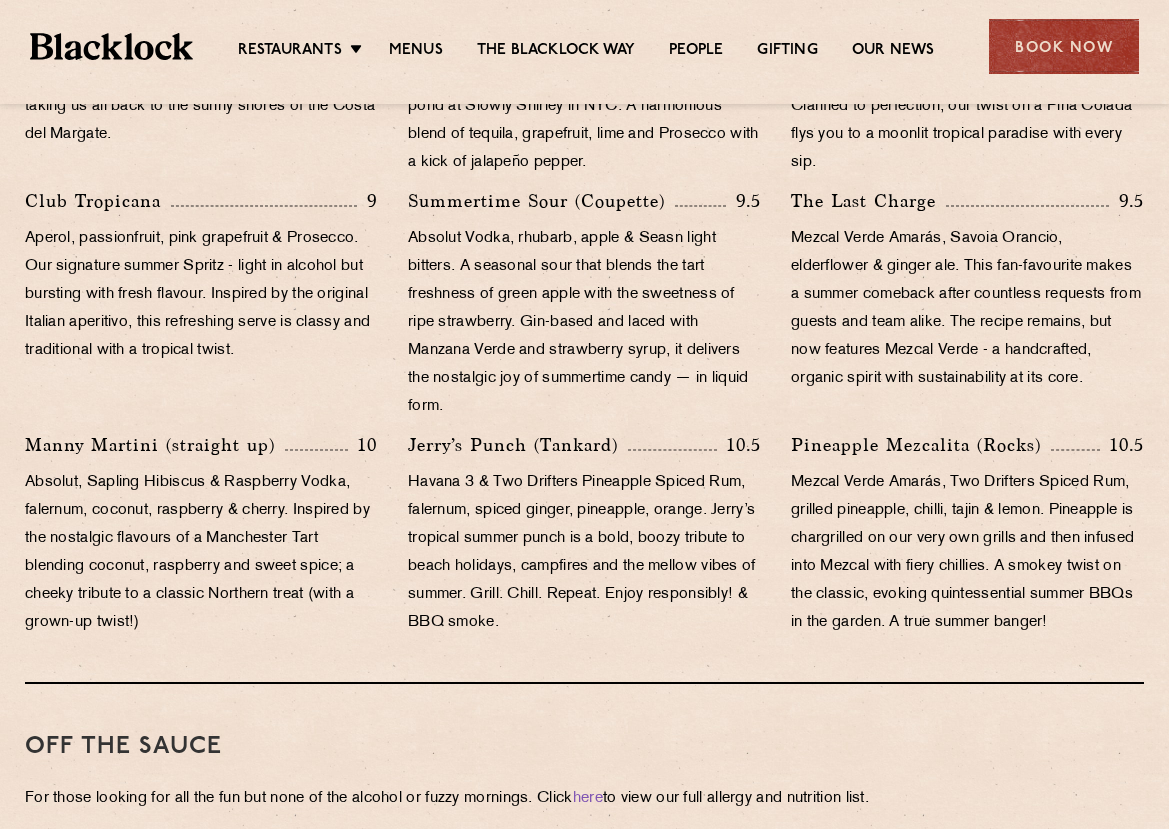 click on "Havana 3 & Two Drifters Pineapple Spiced Rum, falernum, spiced ginger, pineapple, orange. Jerry’s tropical summer punch is a bold, boozy tribute to beach holidays, campfires and the mellow vibes of summer. Grill. Chill. Repeat. Enjoy responsibly! & BBQ smoke." at bounding box center (584, 553) 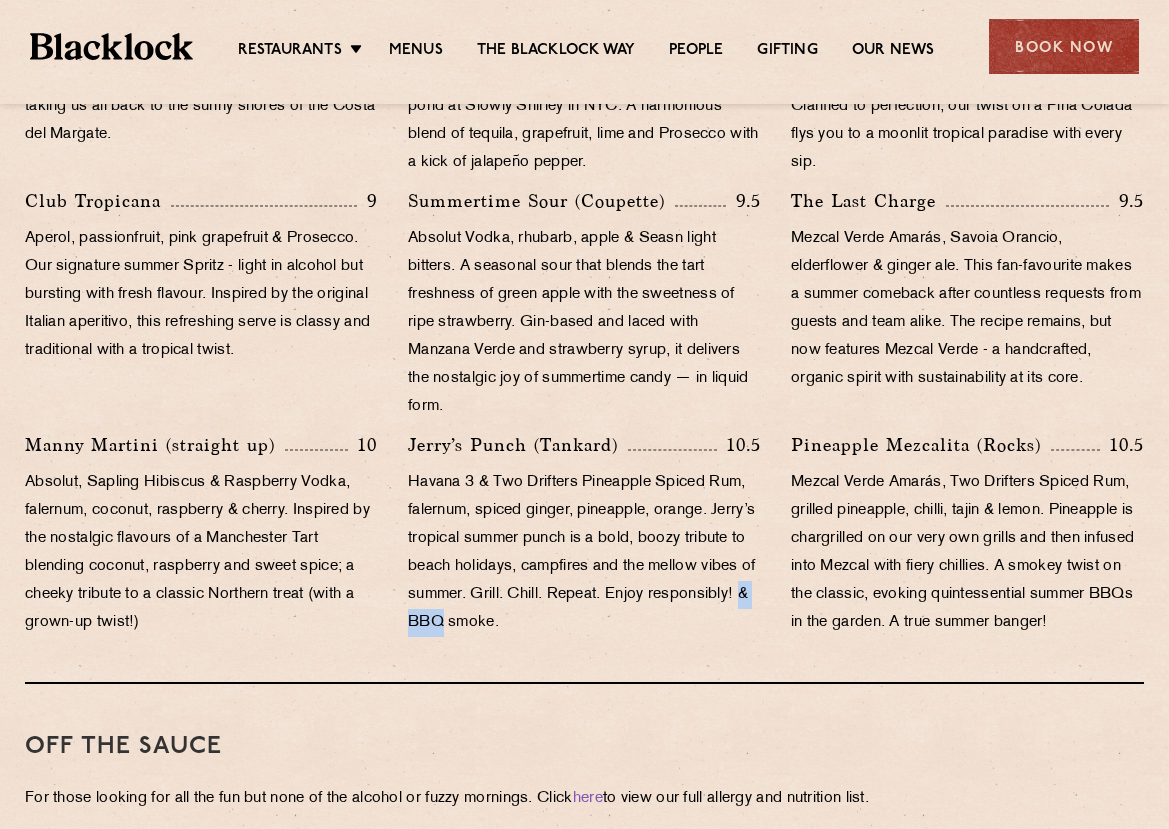 drag, startPoint x: 542, startPoint y: 629, endPoint x: 574, endPoint y: 631, distance: 32.06244 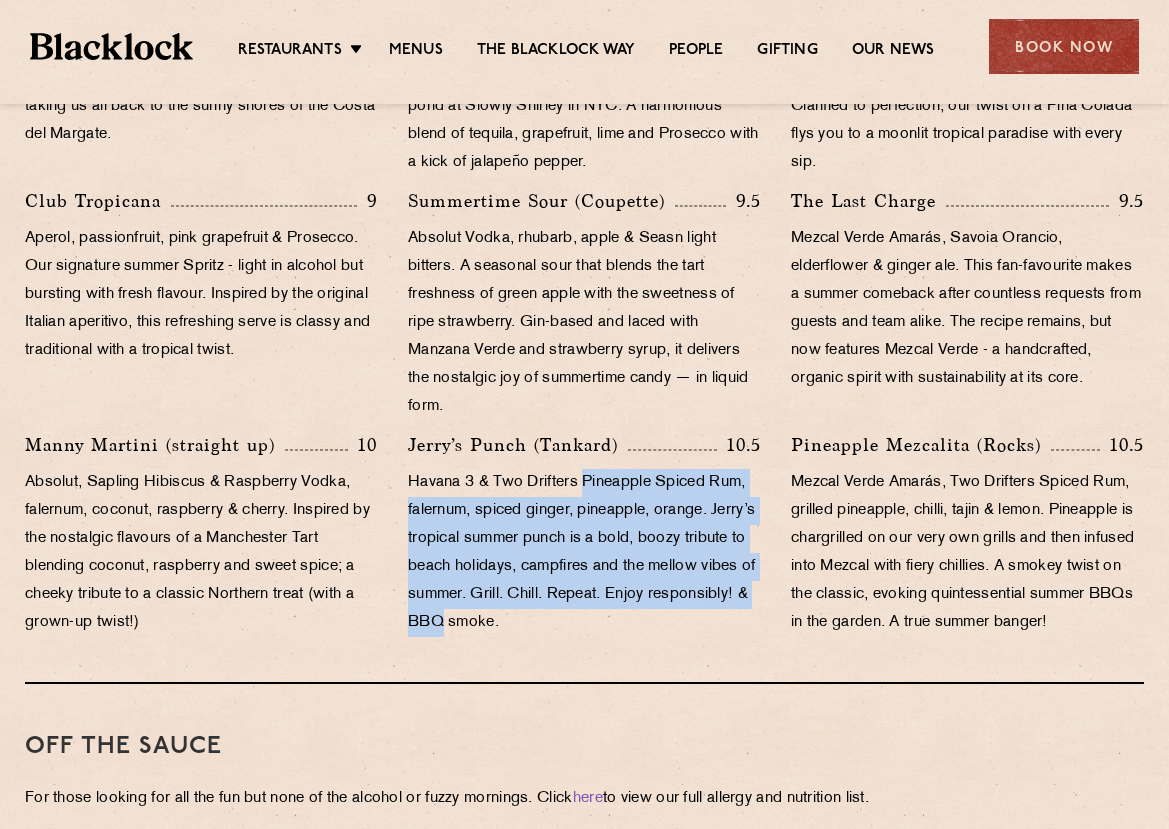 drag, startPoint x: 574, startPoint y: 631, endPoint x: 600, endPoint y: 485, distance: 148.297 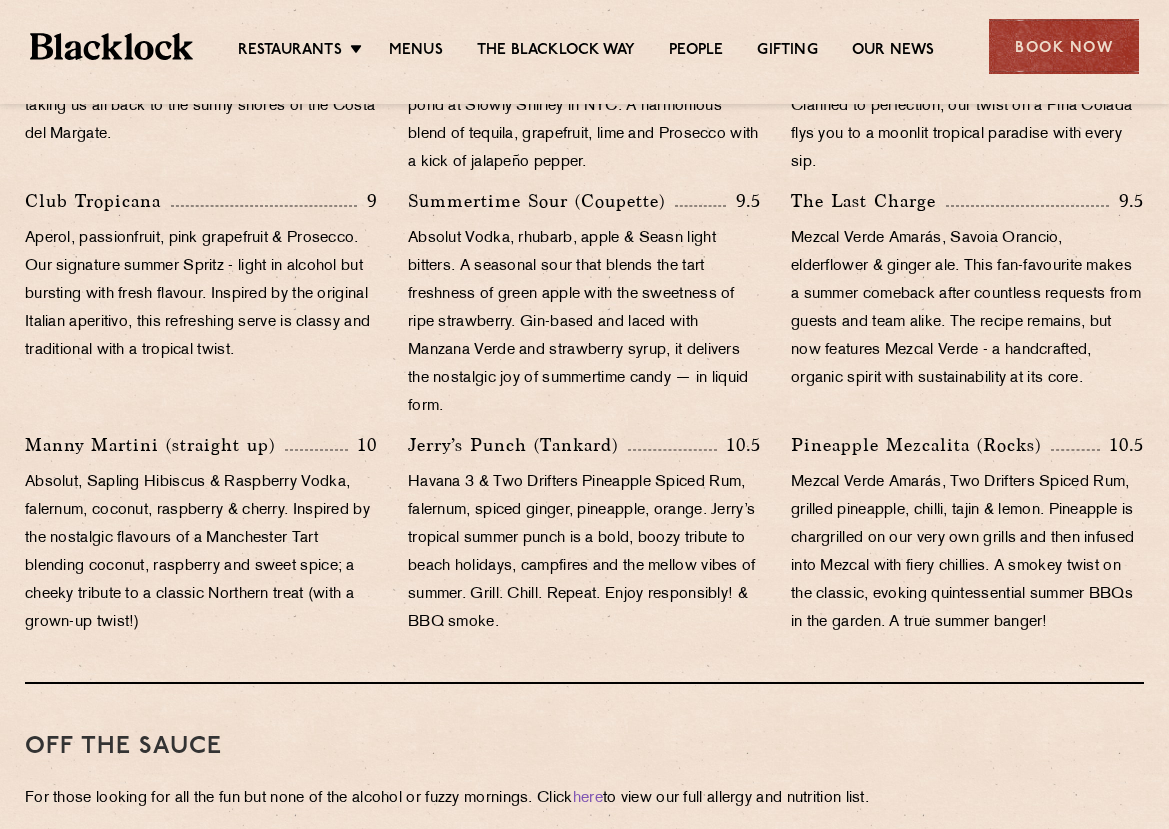 click on "Havana 3 & Two Drifters Pineapple Spiced Rum, falernum, spiced ginger, pineapple, orange. Jerry’s tropical summer punch is a bold, boozy tribute to beach holidays, campfires and the mellow vibes of summer. Grill. Chill. Repeat. Enjoy responsibly! & BBQ smoke." at bounding box center (584, 553) 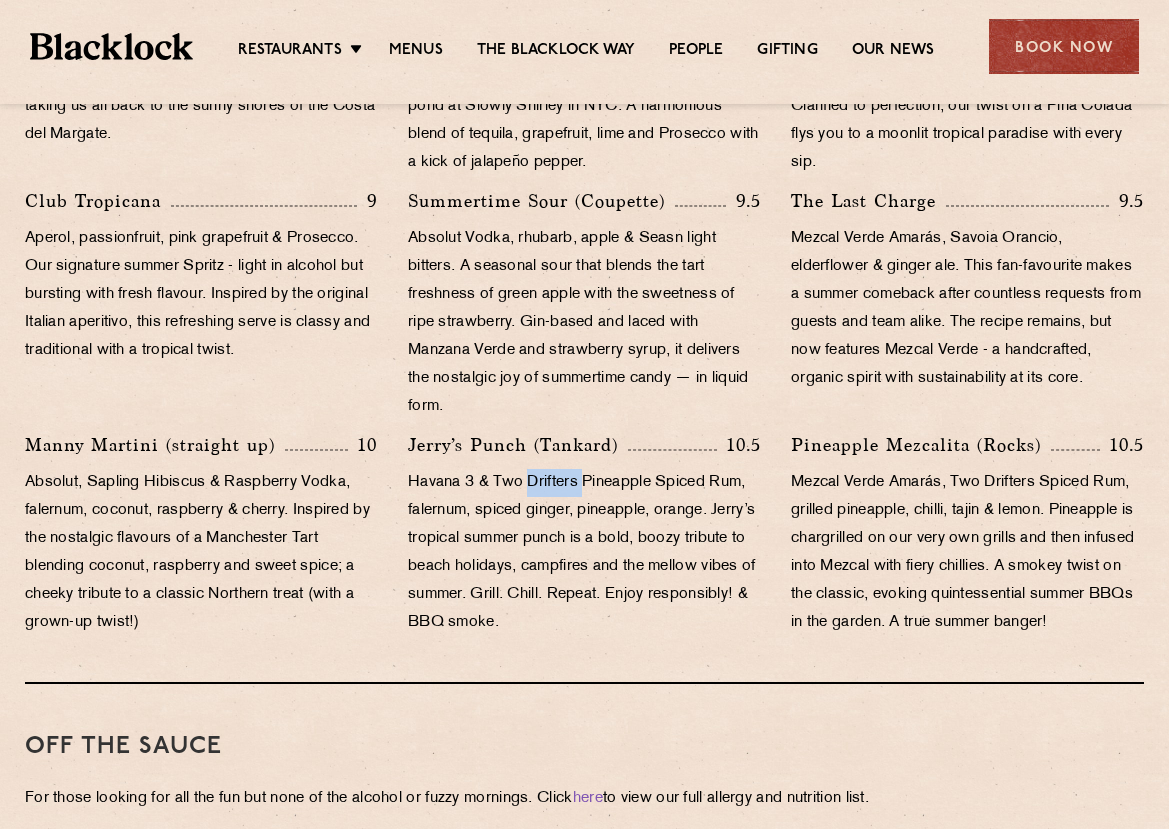 click on "Havana 3 & Two Drifters Pineapple Spiced Rum, falernum, spiced ginger, pineapple, orange. Jerry’s tropical summer punch is a bold, boozy tribute to beach holidays, campfires and the mellow vibes of summer. Grill. Chill. Repeat. Enjoy responsibly! & BBQ smoke." at bounding box center [584, 553] 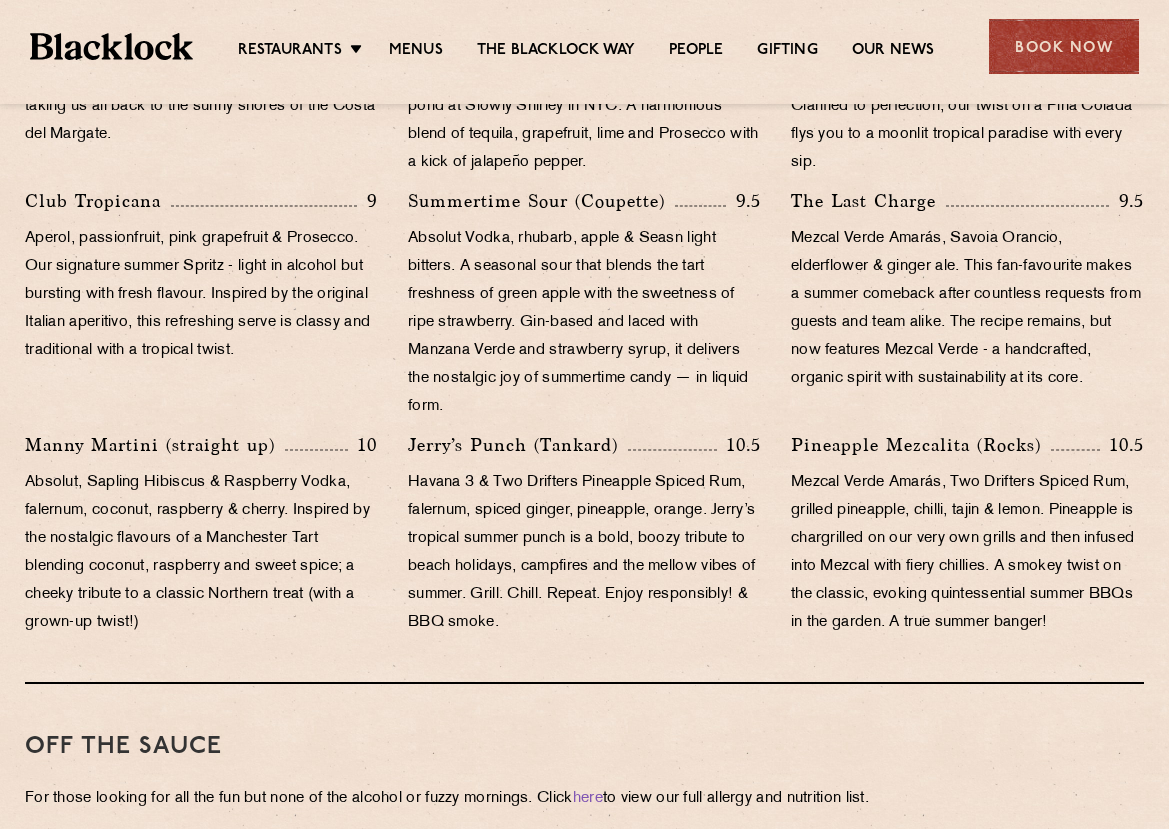 click on "Havana 3 & Two Drifters Pineapple Spiced Rum, falernum, spiced ginger, pineapple, orange. Jerry’s tropical summer punch is a bold, boozy tribute to beach holidays, campfires and the mellow vibes of summer. Grill. Chill. Repeat. Enjoy responsibly! & BBQ smoke." at bounding box center [584, 553] 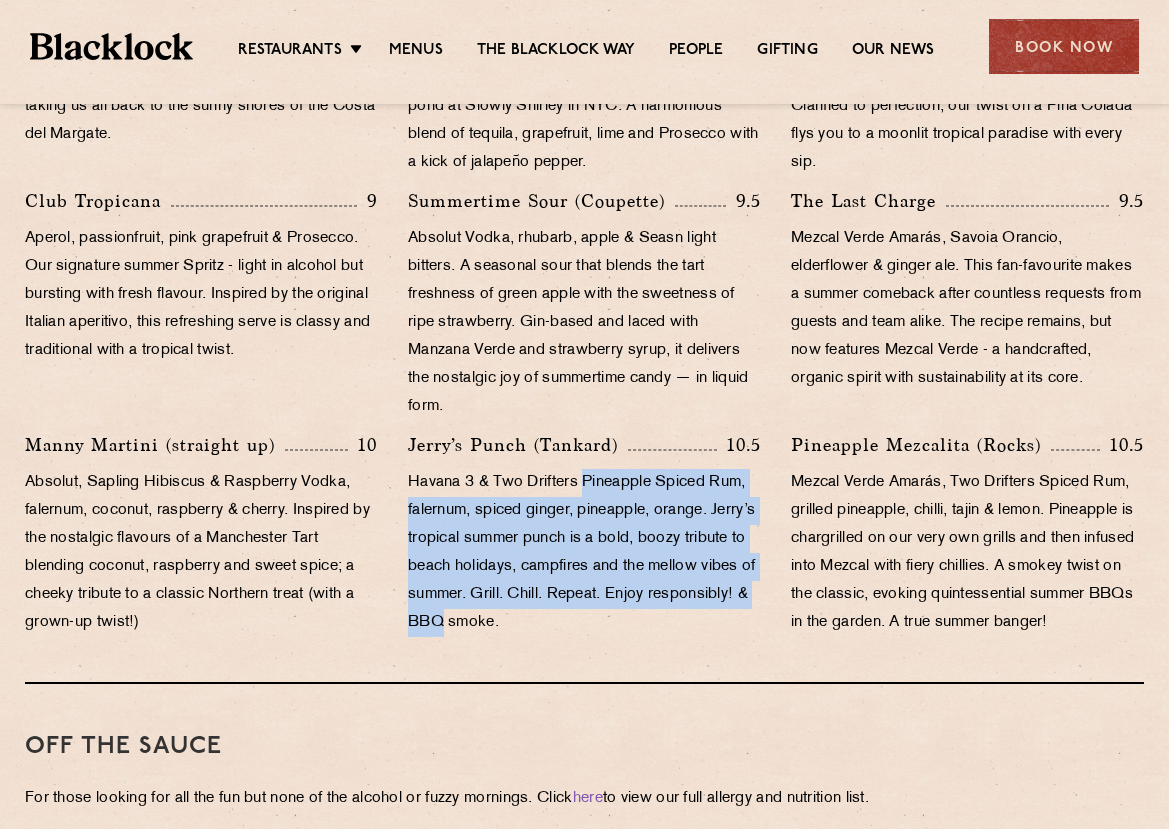 drag, startPoint x: 593, startPoint y: 485, endPoint x: 570, endPoint y: 621, distance: 137.93114 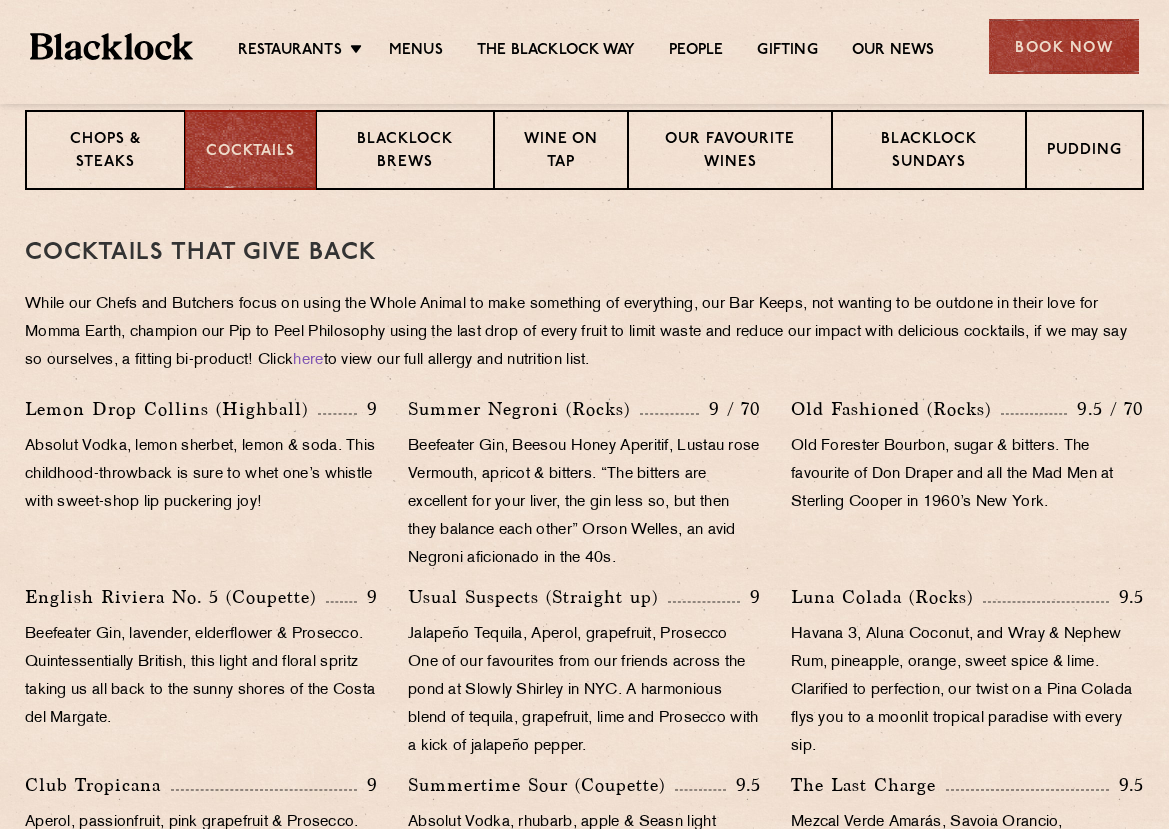 scroll, scrollTop: 800, scrollLeft: 0, axis: vertical 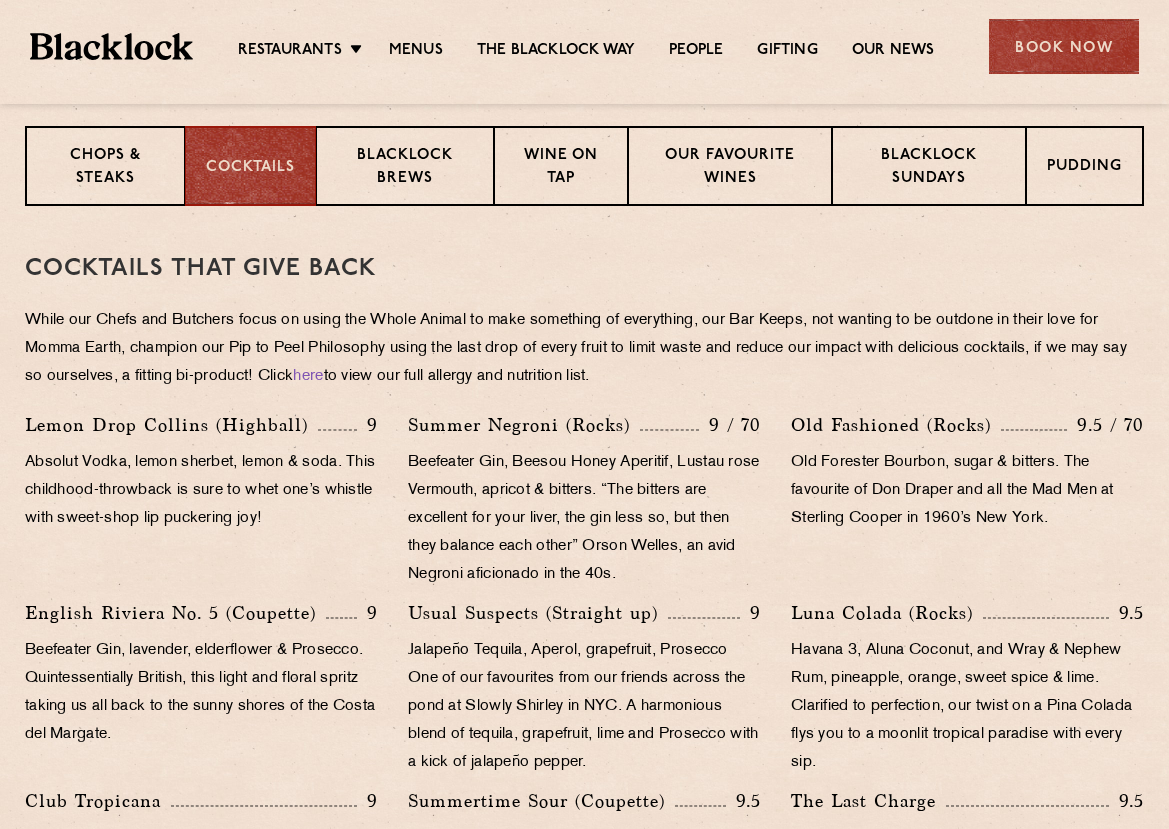 click on "While our Chefs and Butchers focus on using the Whole Animal to make something of everything, our Bar Keeps, not wanting to be outdone in their love for Momma Earth, champion our Pip to Peel Philosophy using the last drop of every fruit to limit waste and reduce our impact with delicious cocktails, if we may say so ourselves, a fitting bi-product!  Click  here  to view our full allergy and nutrition list." at bounding box center [584, 349] 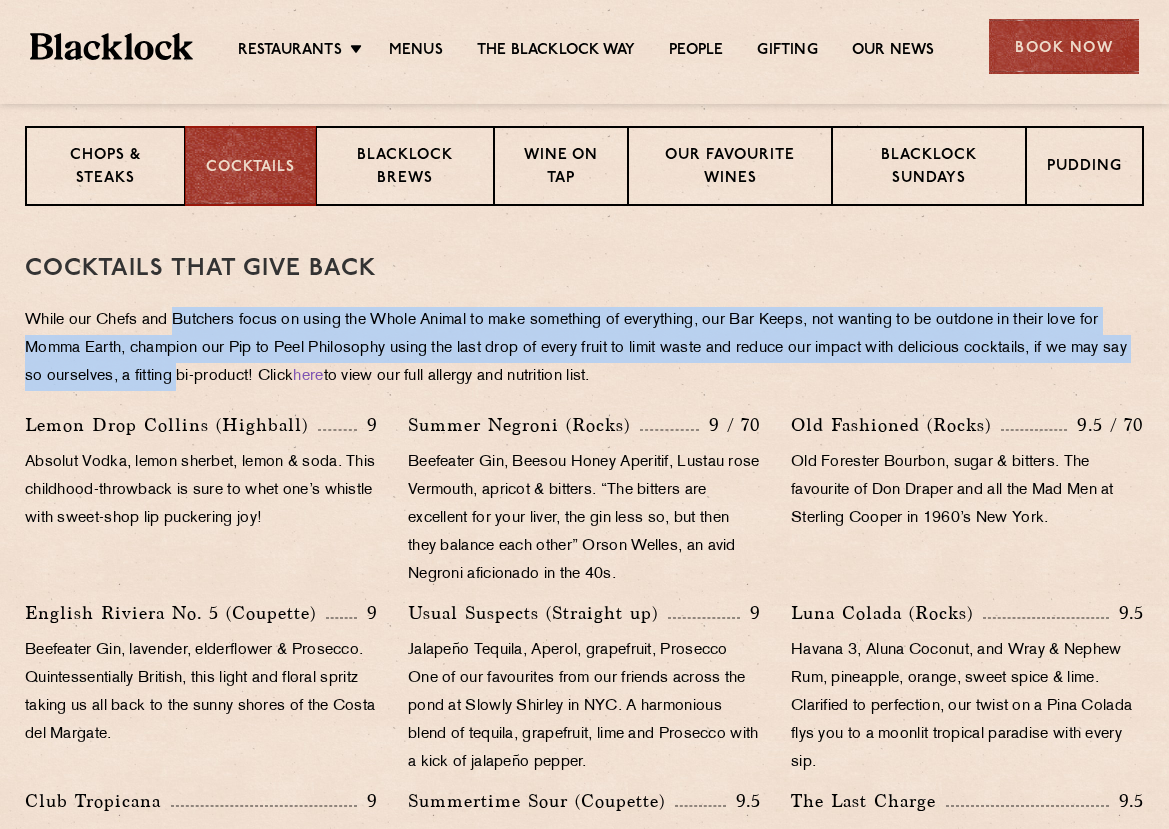 drag, startPoint x: 236, startPoint y: 329, endPoint x: 199, endPoint y: 375, distance: 59.03389 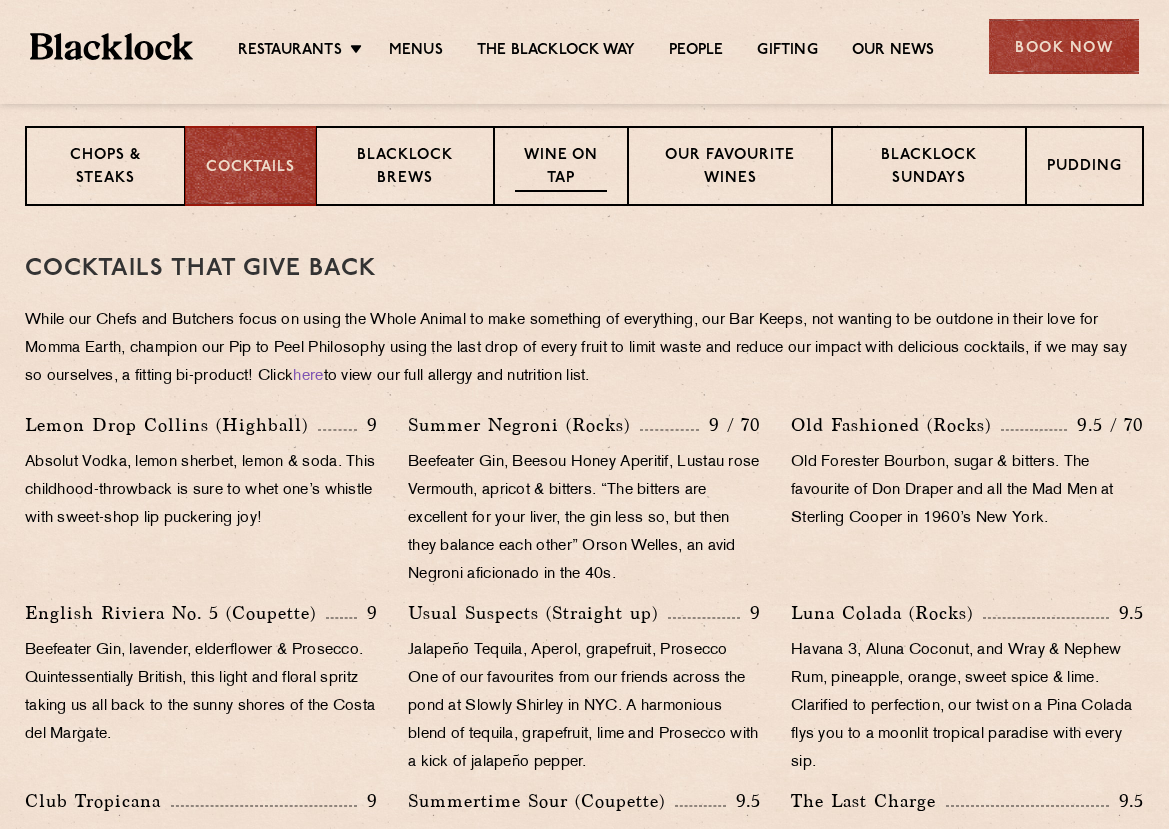 click on "Wine on Tap" at bounding box center (561, 168) 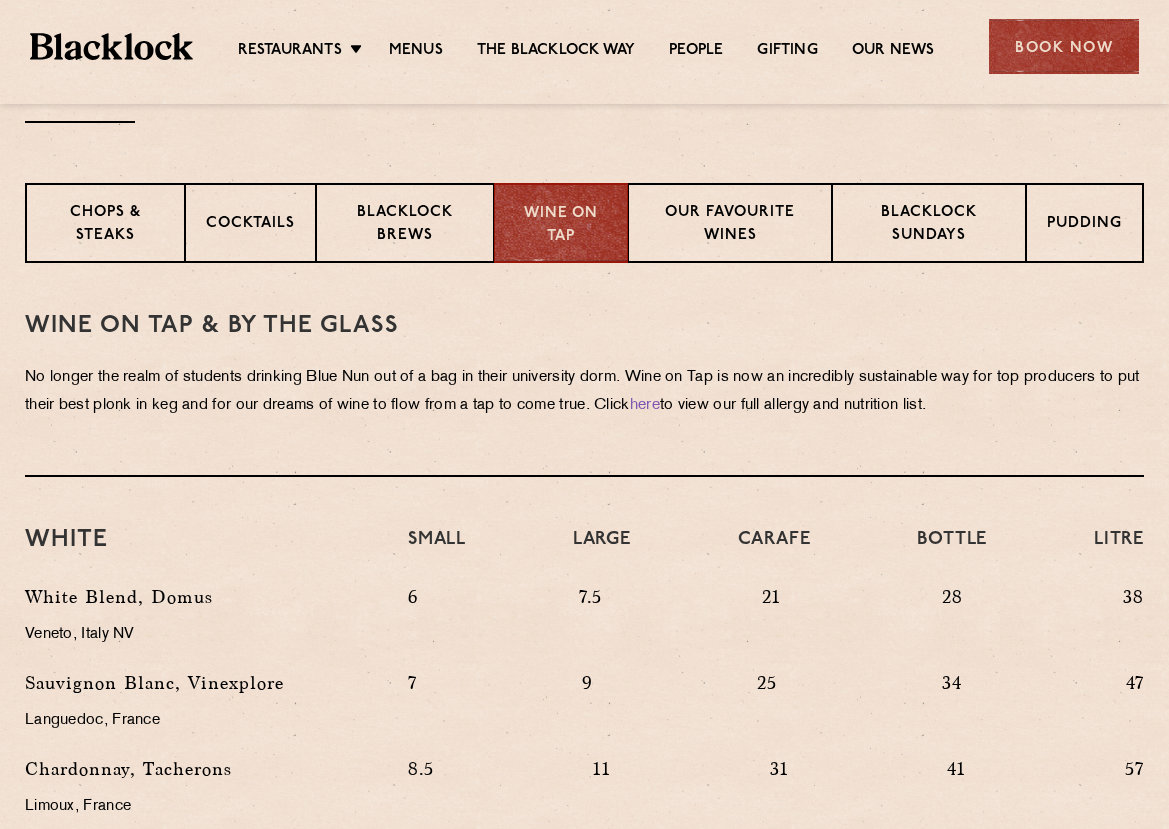 scroll, scrollTop: 463, scrollLeft: 0, axis: vertical 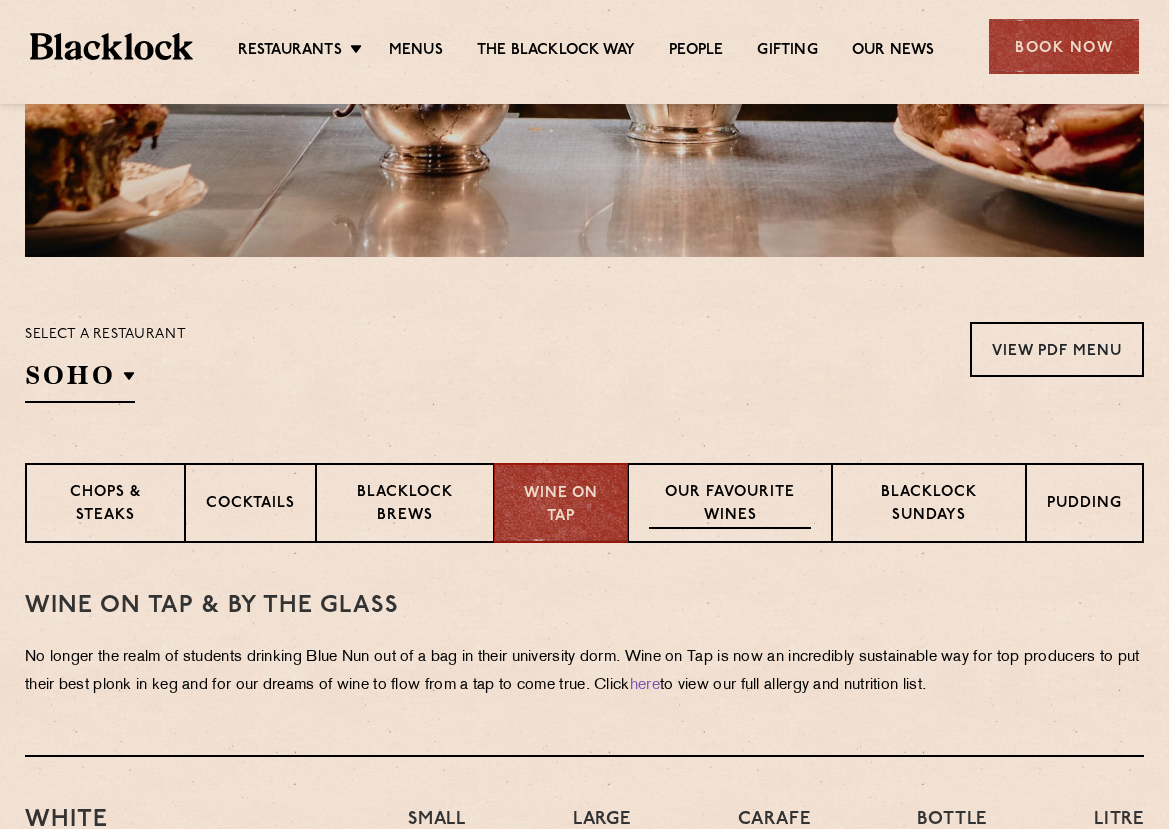 click on "Our favourite wines" at bounding box center [730, 505] 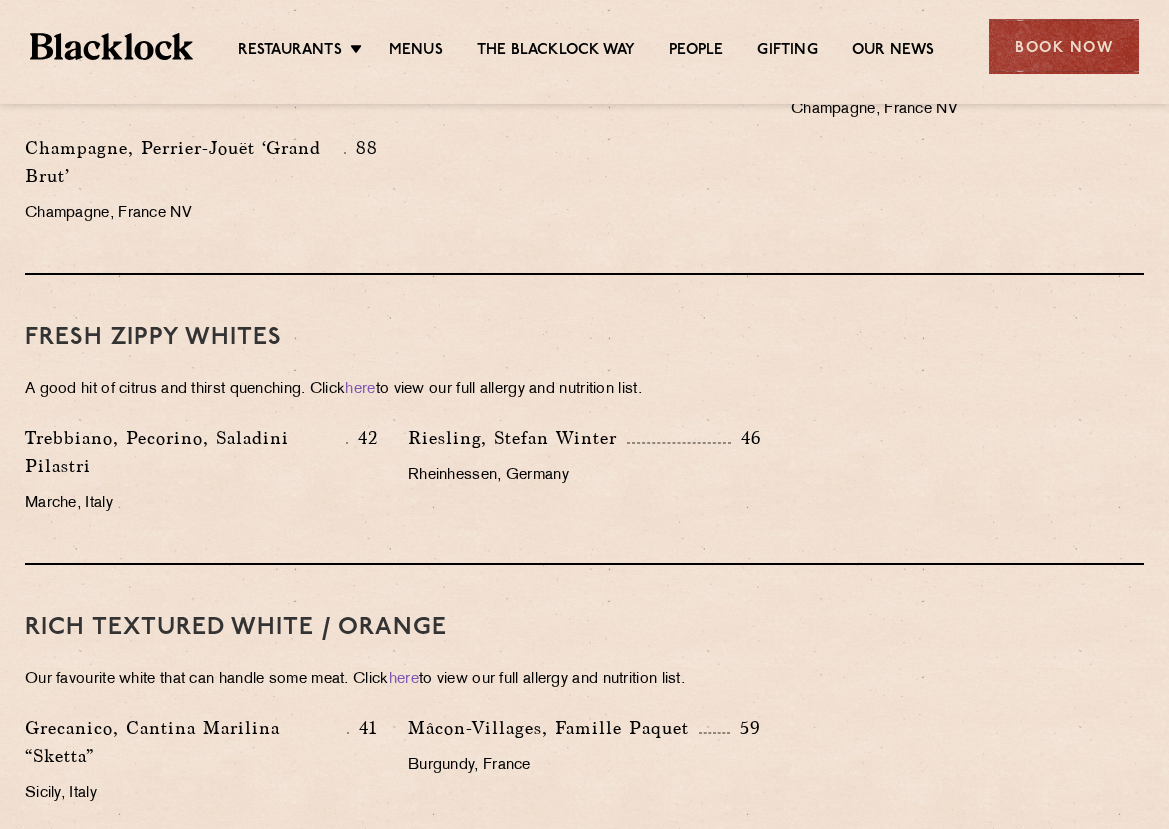 scroll, scrollTop: 1363, scrollLeft: 0, axis: vertical 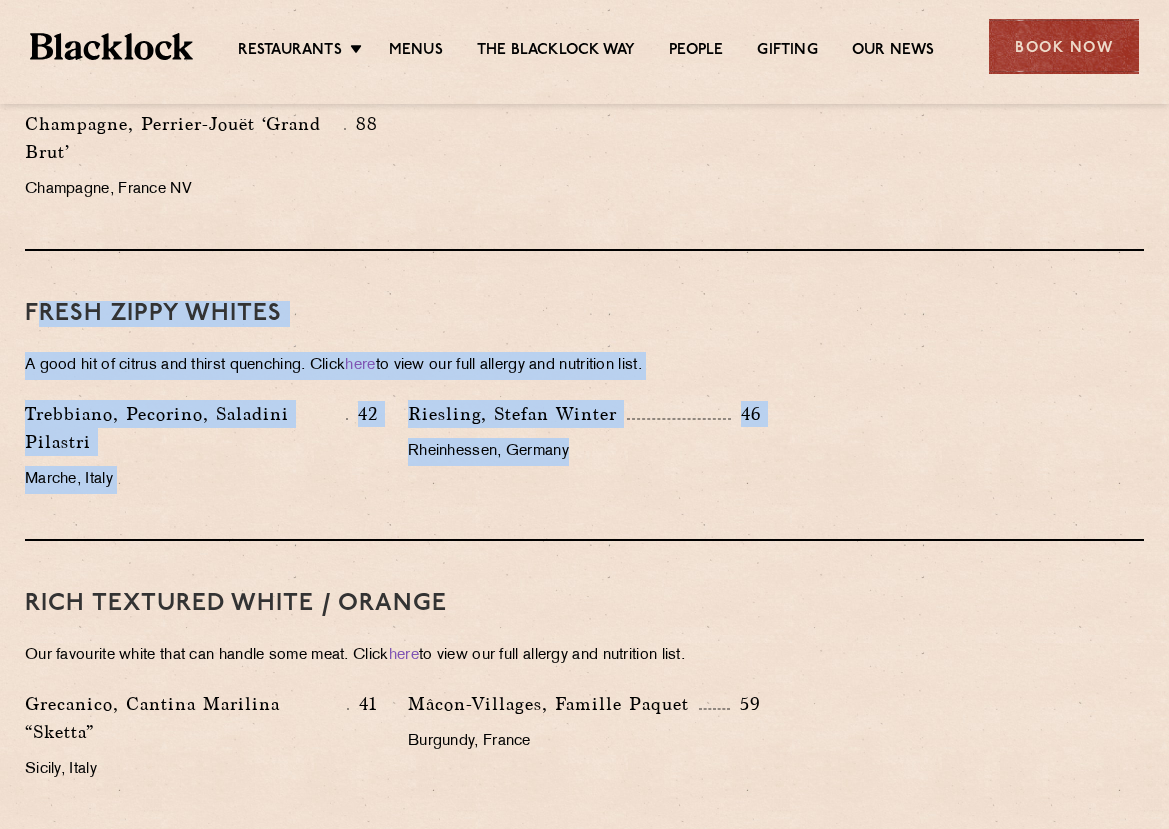drag, startPoint x: 681, startPoint y: 477, endPoint x: 30, endPoint y: 286, distance: 678.44086 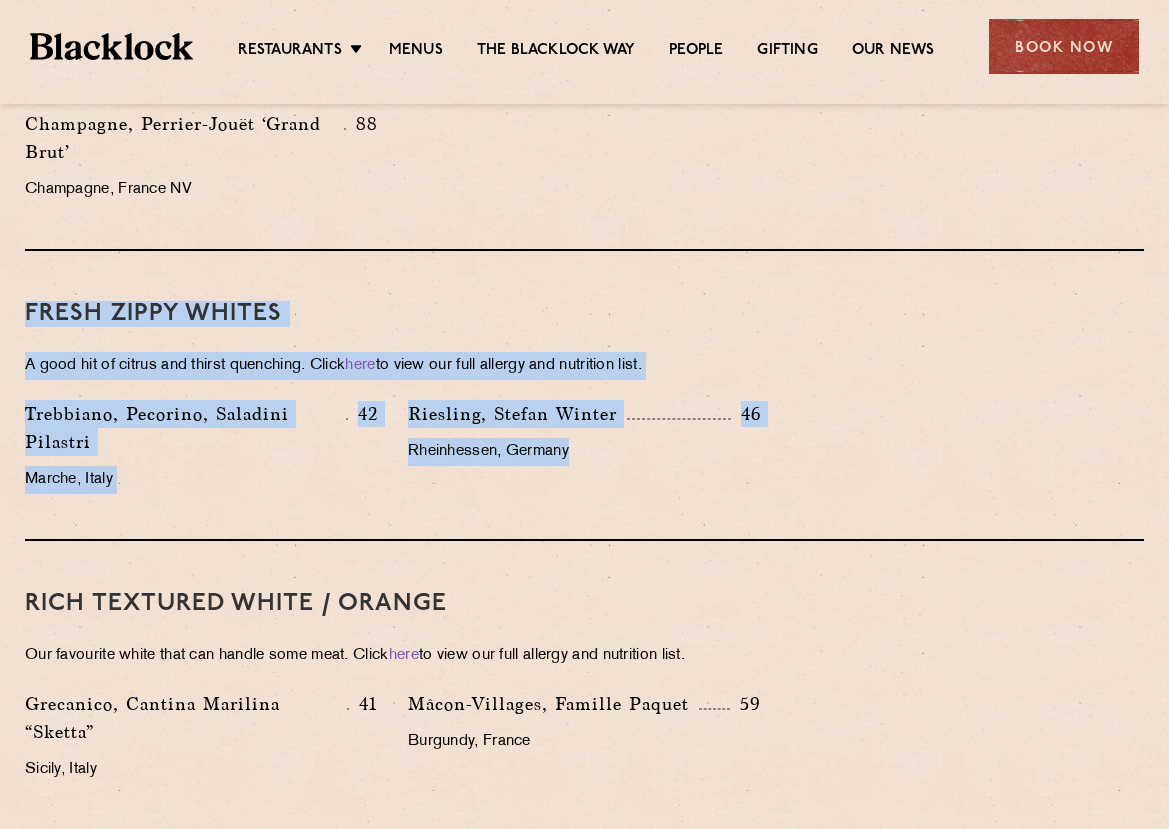 click on "FRESH ZIPPY WHITES A good hit of citrus and thirst quenching. Click  here  to view our full allergy and nutrition list. Trebbiano, Pecorino, Saladini Pilastri 42 Marche, [COUNTRY] Riesling, Stefan Winter 46 Rheinhessen, [COUNTRY]" at bounding box center (584, 396) 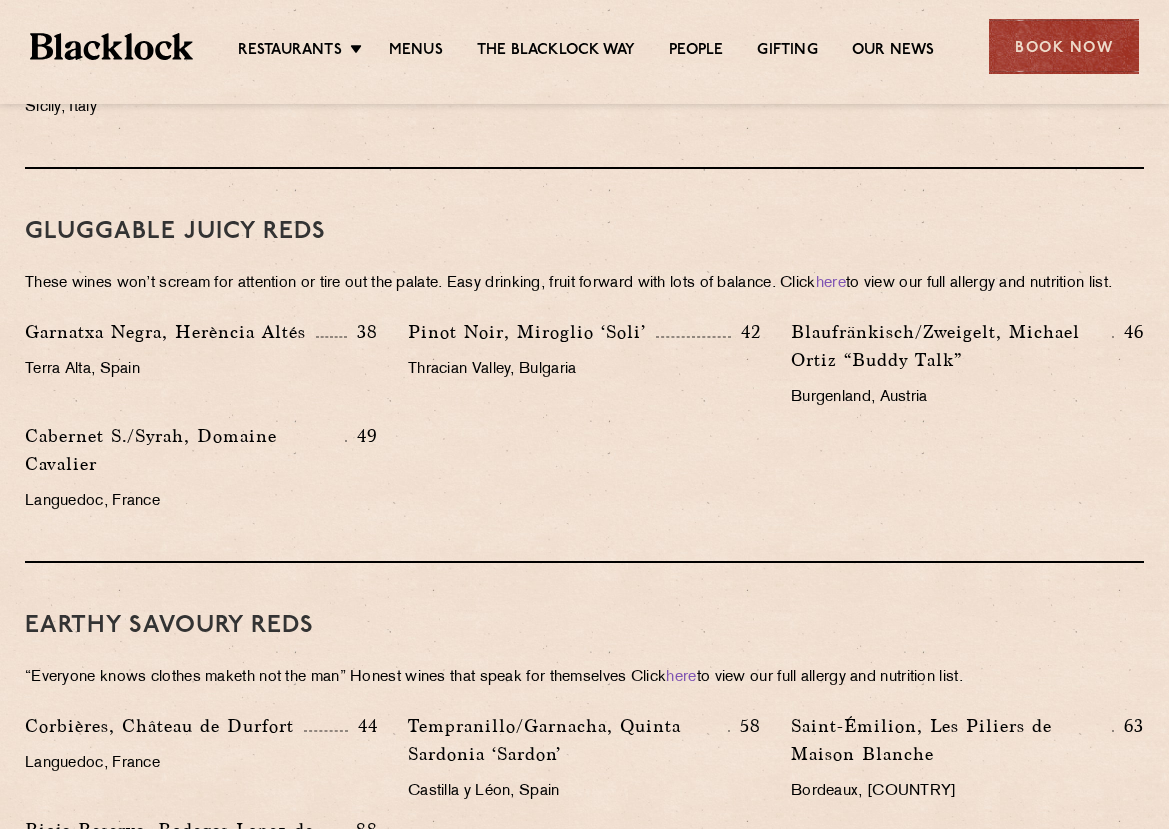 scroll, scrollTop: 2363, scrollLeft: 0, axis: vertical 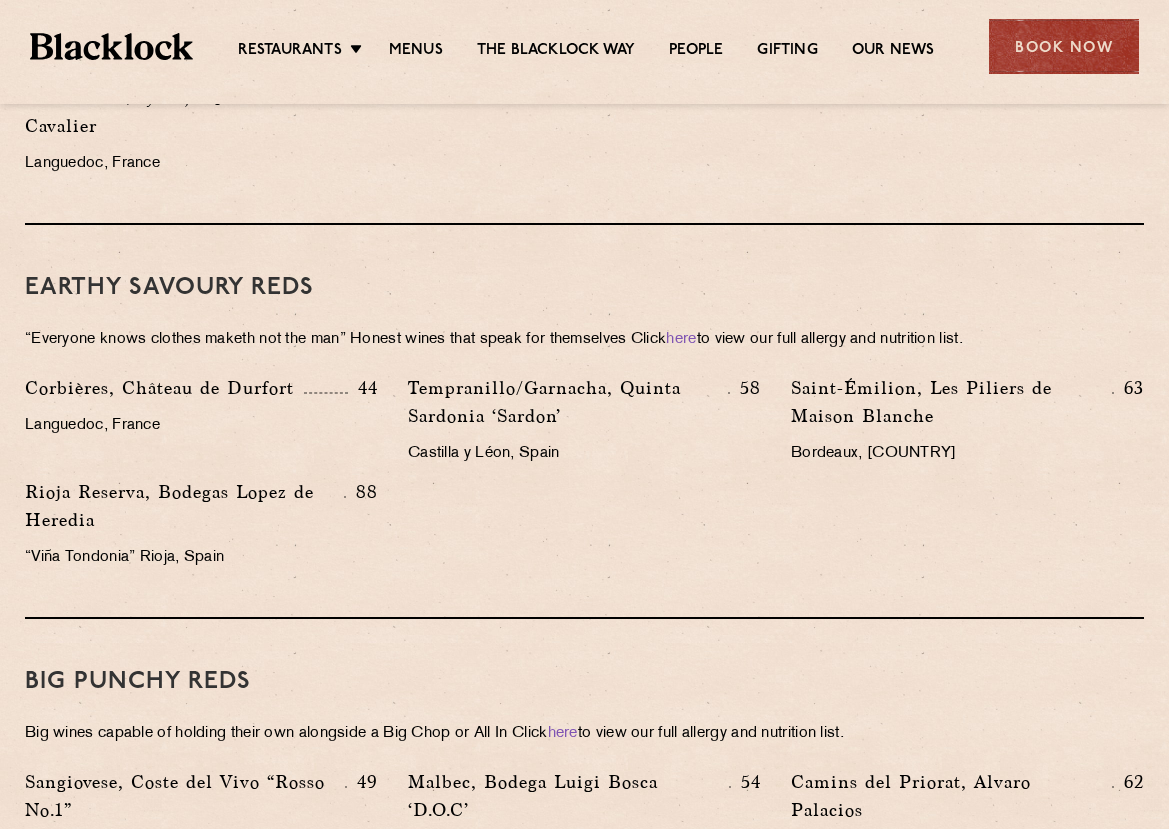 click on "EARTHY SAVOURY REDS" at bounding box center [584, 288] 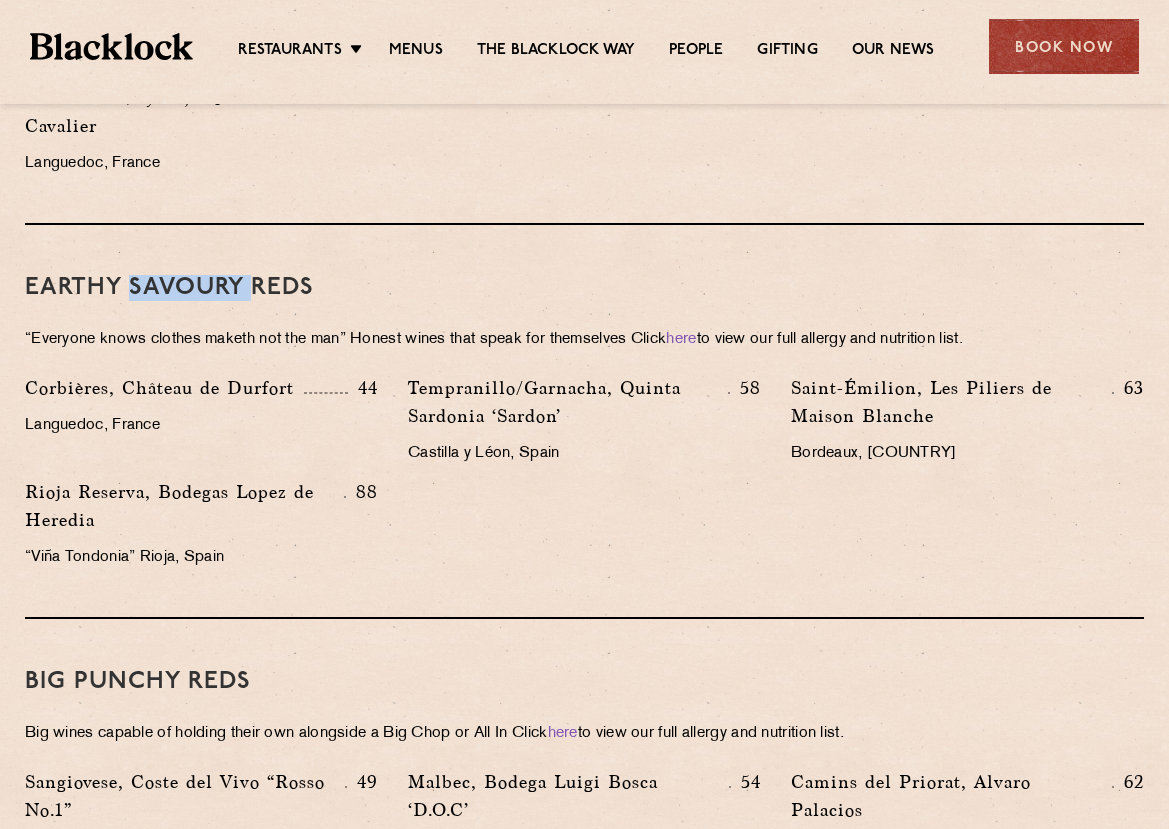 click on "EARTHY SAVOURY REDS" at bounding box center [584, 288] 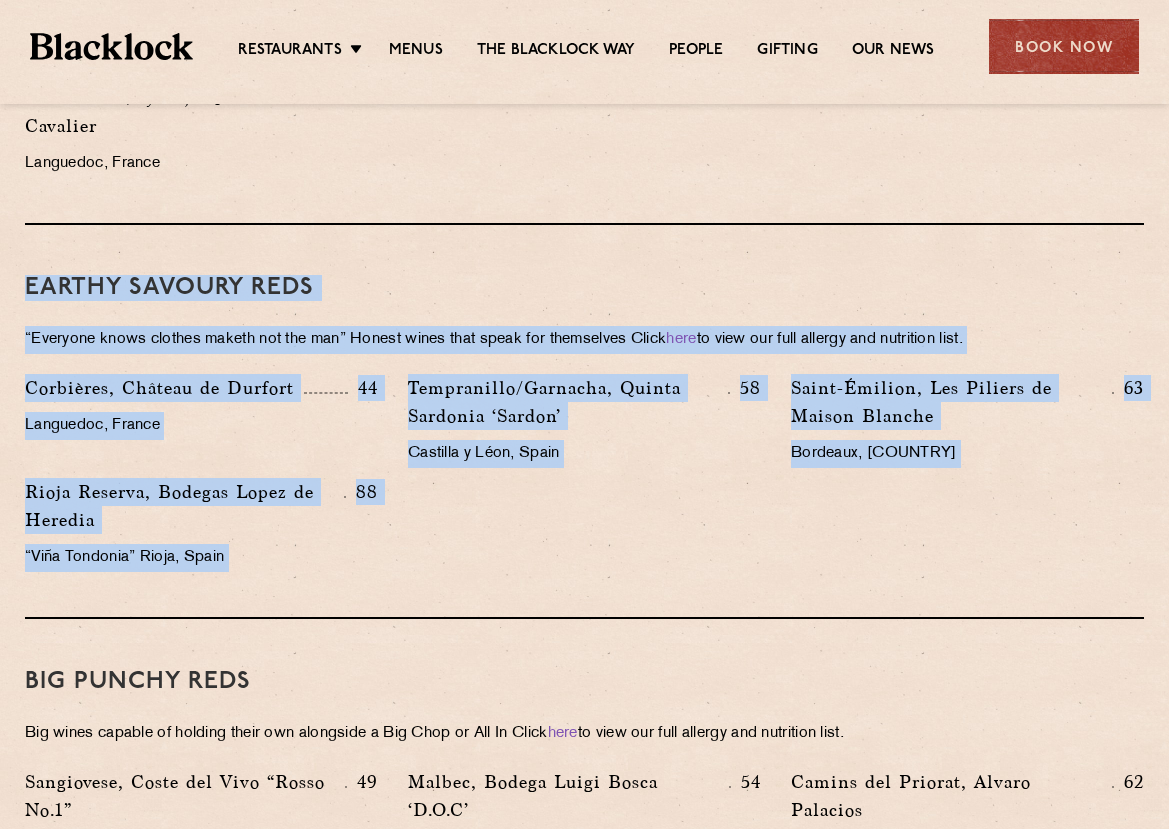 drag, startPoint x: 179, startPoint y: 308, endPoint x: 266, endPoint y: 577, distance: 282.71893 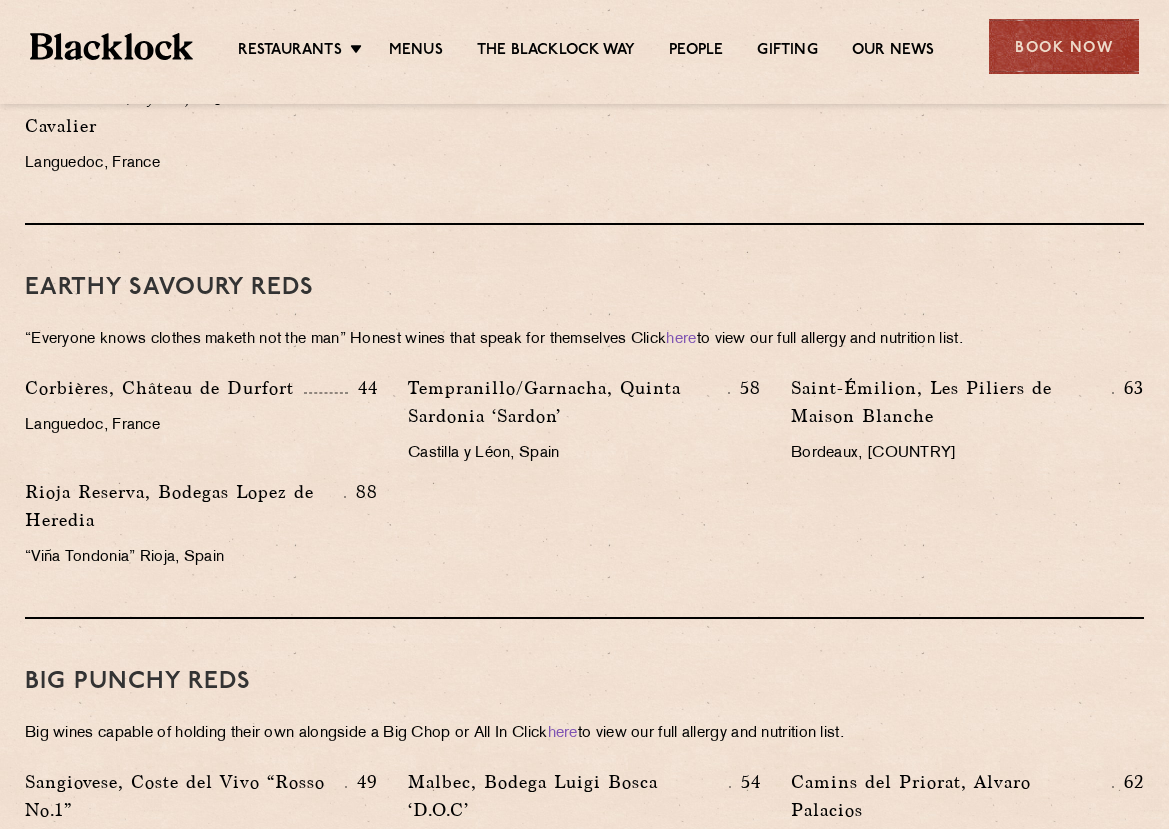click on "“Viña Tondonia” Rioja, Spain" at bounding box center [201, 558] 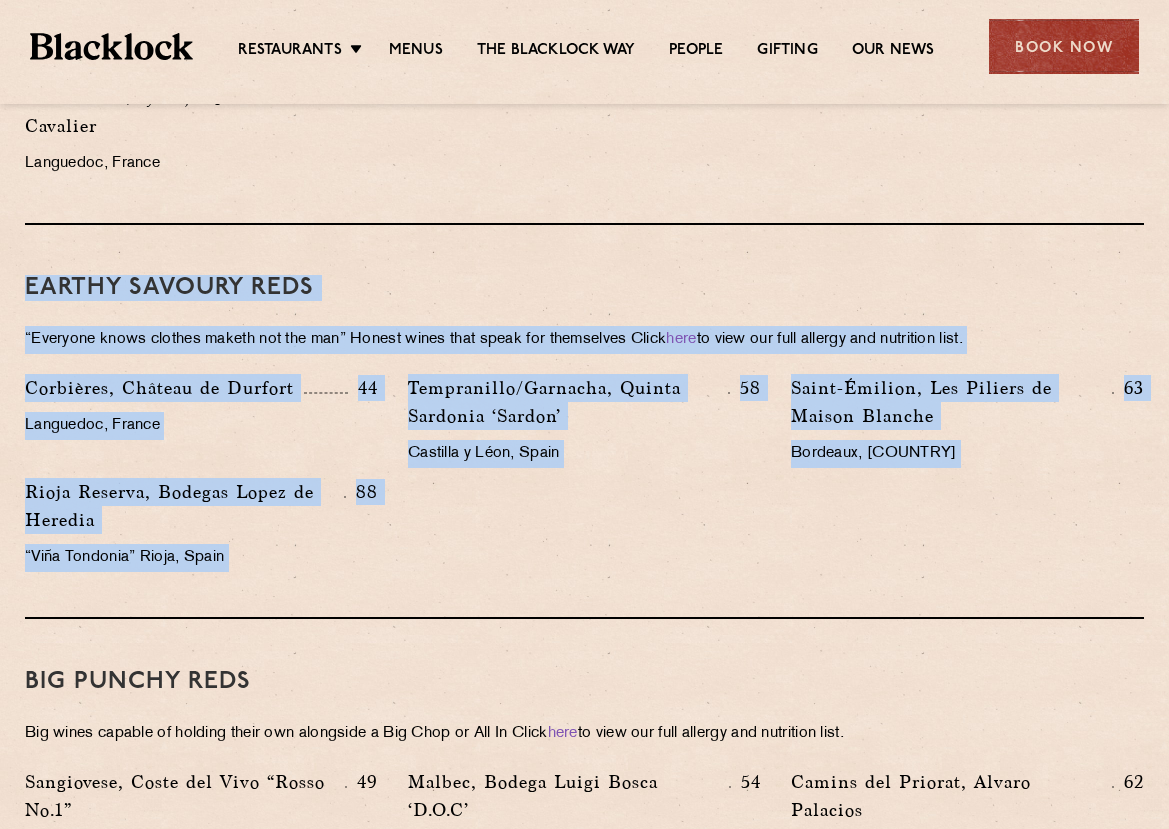 drag, startPoint x: 266, startPoint y: 577, endPoint x: 127, endPoint y: 305, distance: 305.45868 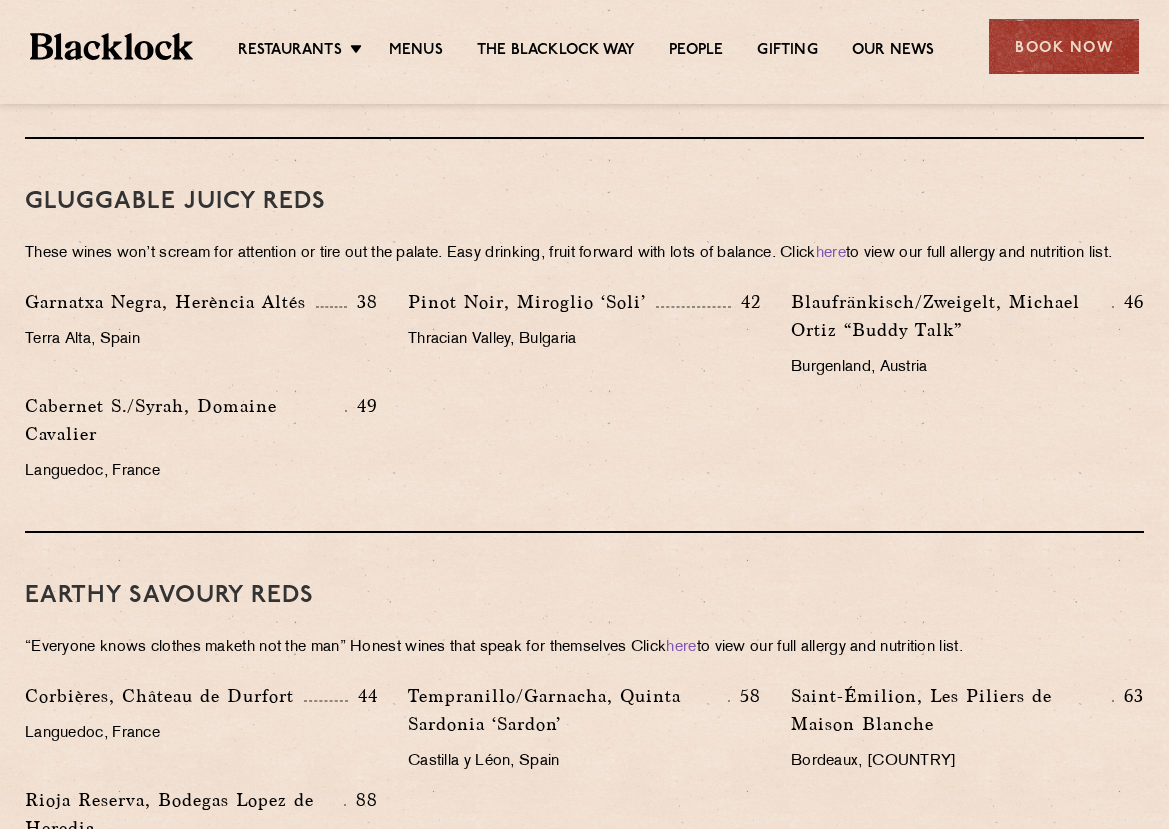 scroll, scrollTop: 2063, scrollLeft: 0, axis: vertical 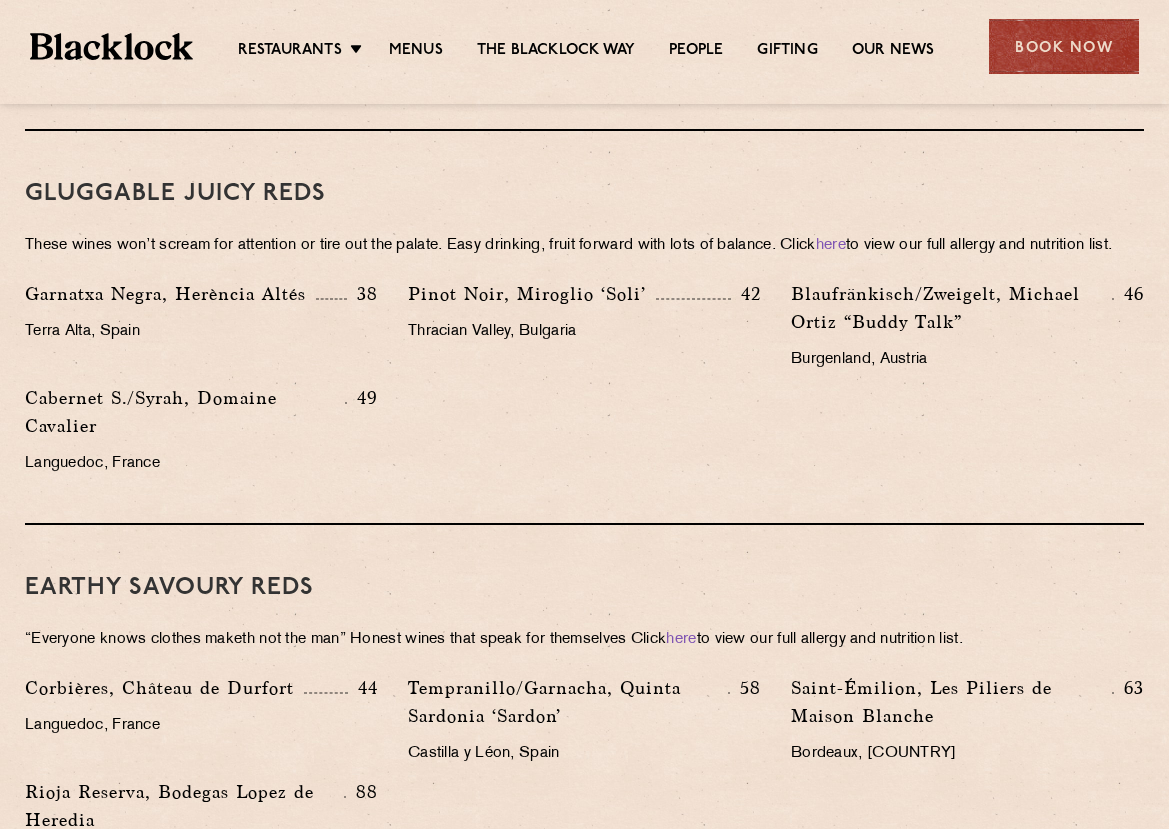 click on "GLUGGABLE JUICY REDS" at bounding box center (584, 194) 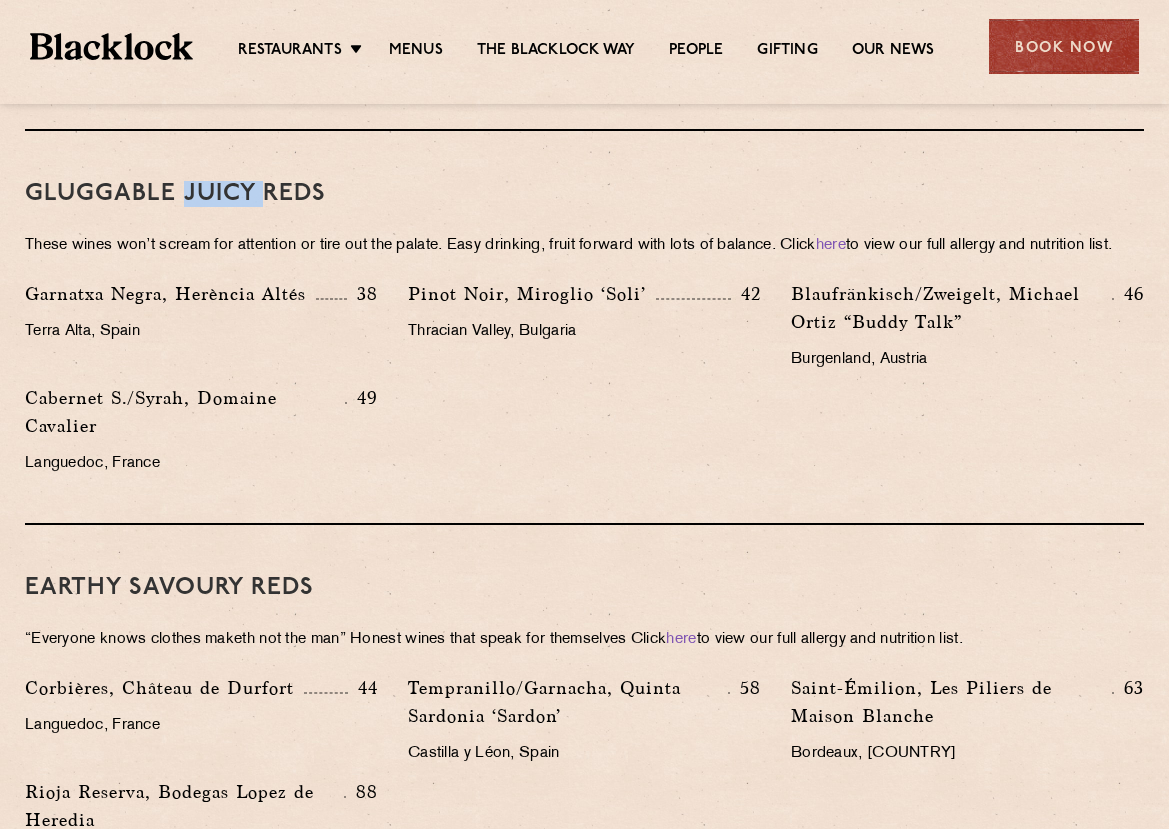 click on "GLUGGABLE JUICY REDS" at bounding box center [584, 194] 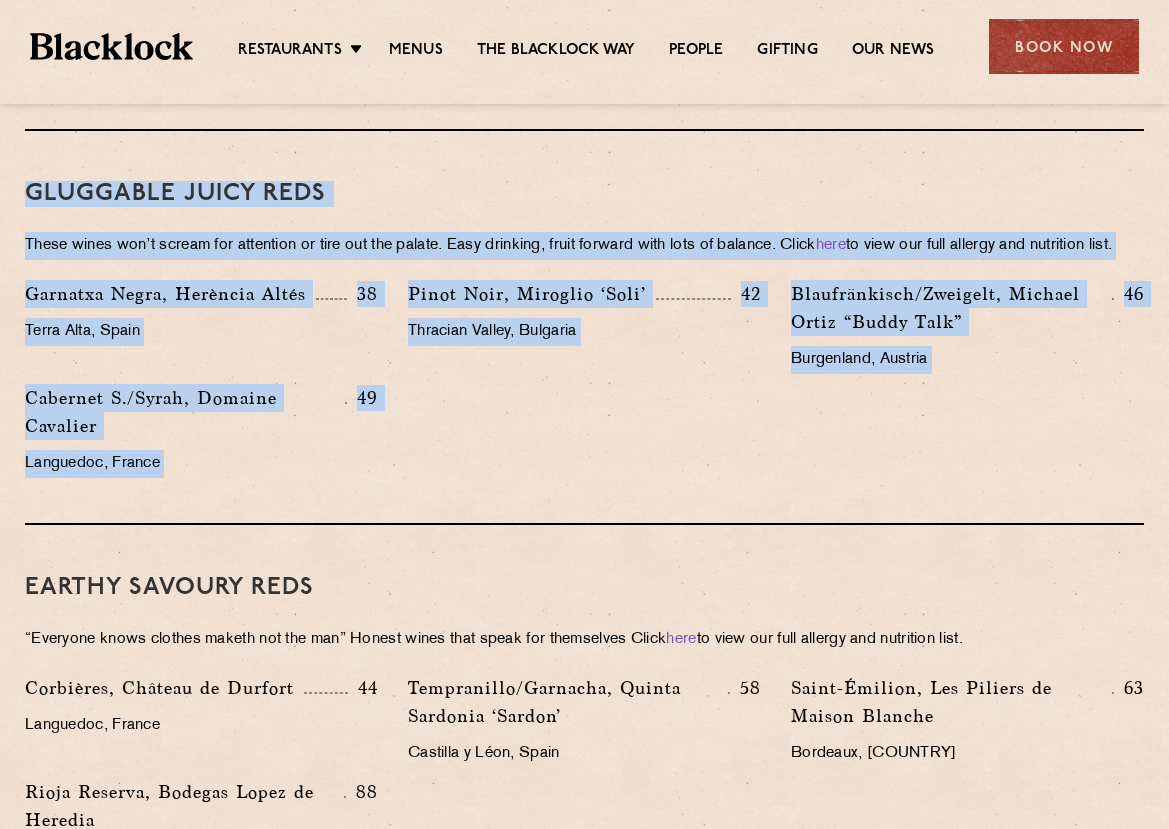 drag, startPoint x: 198, startPoint y: 191, endPoint x: 248, endPoint y: 494, distance: 307.09772 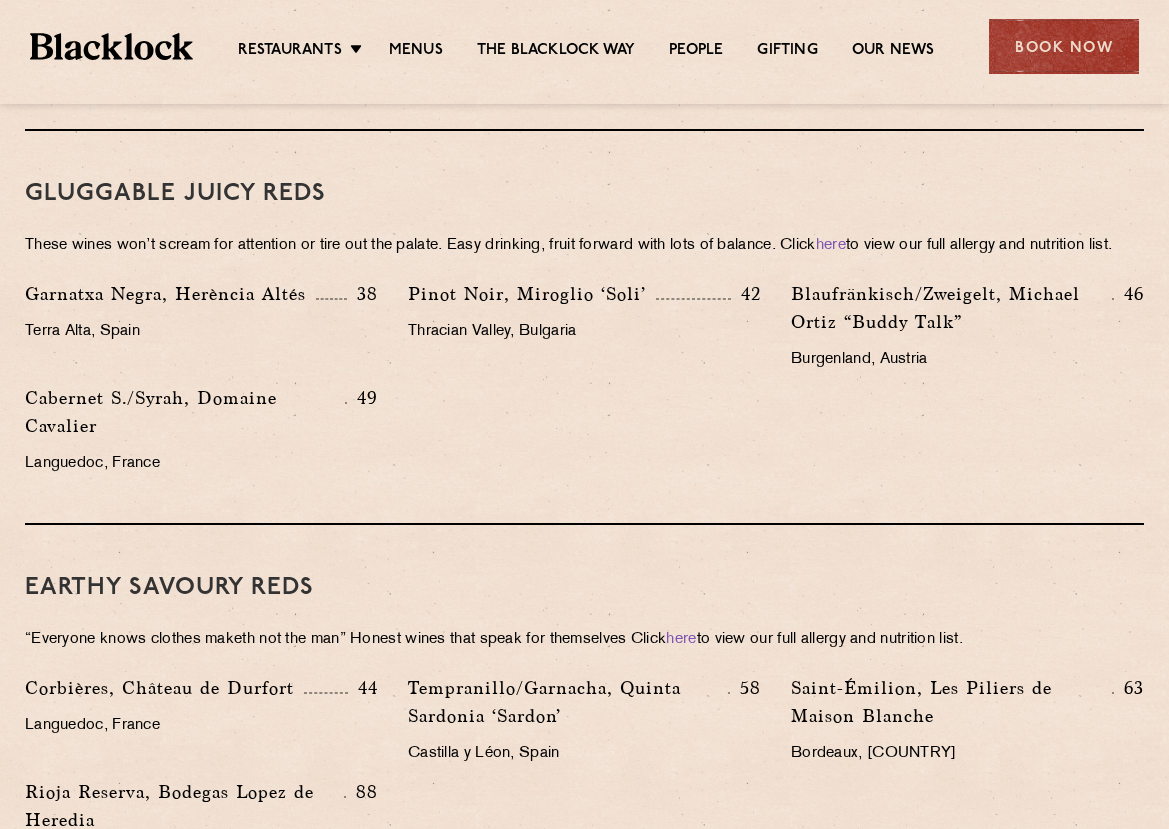 click on "Languedoc, France" at bounding box center (201, 464) 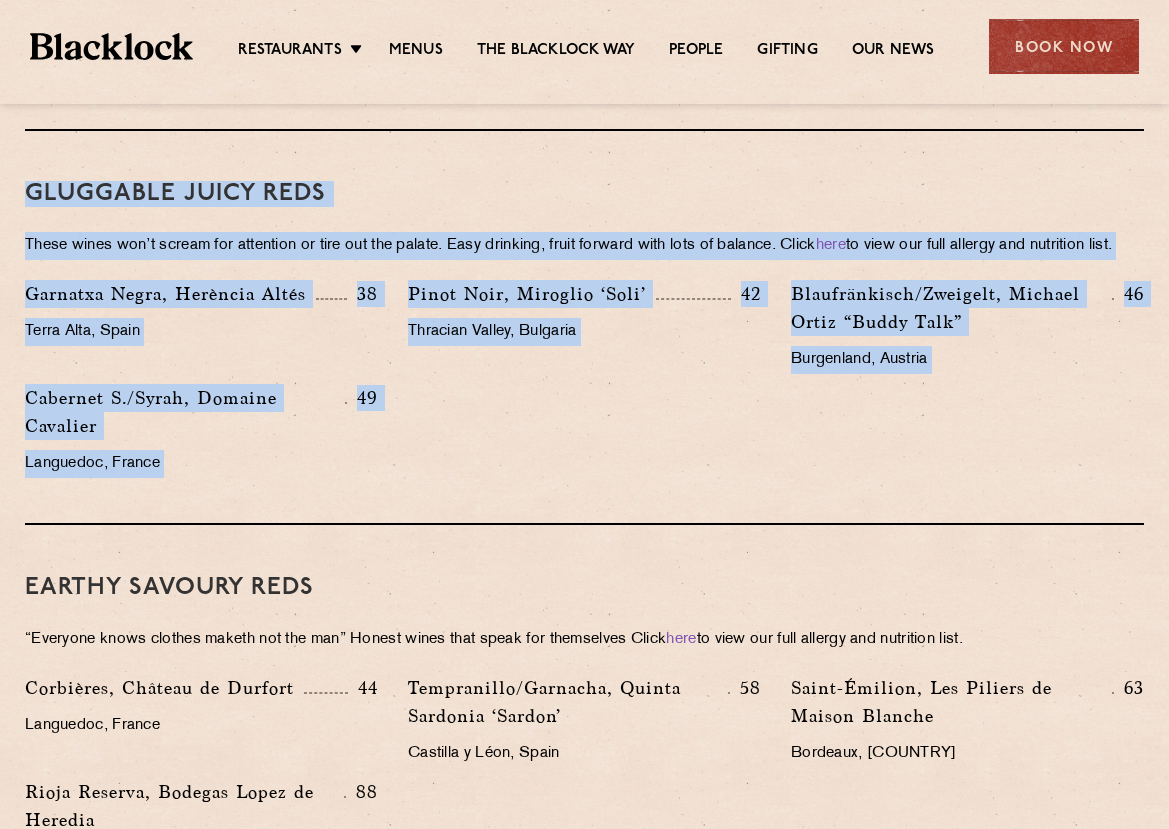 drag, startPoint x: 248, startPoint y: 493, endPoint x: 165, endPoint y: 198, distance: 306.45392 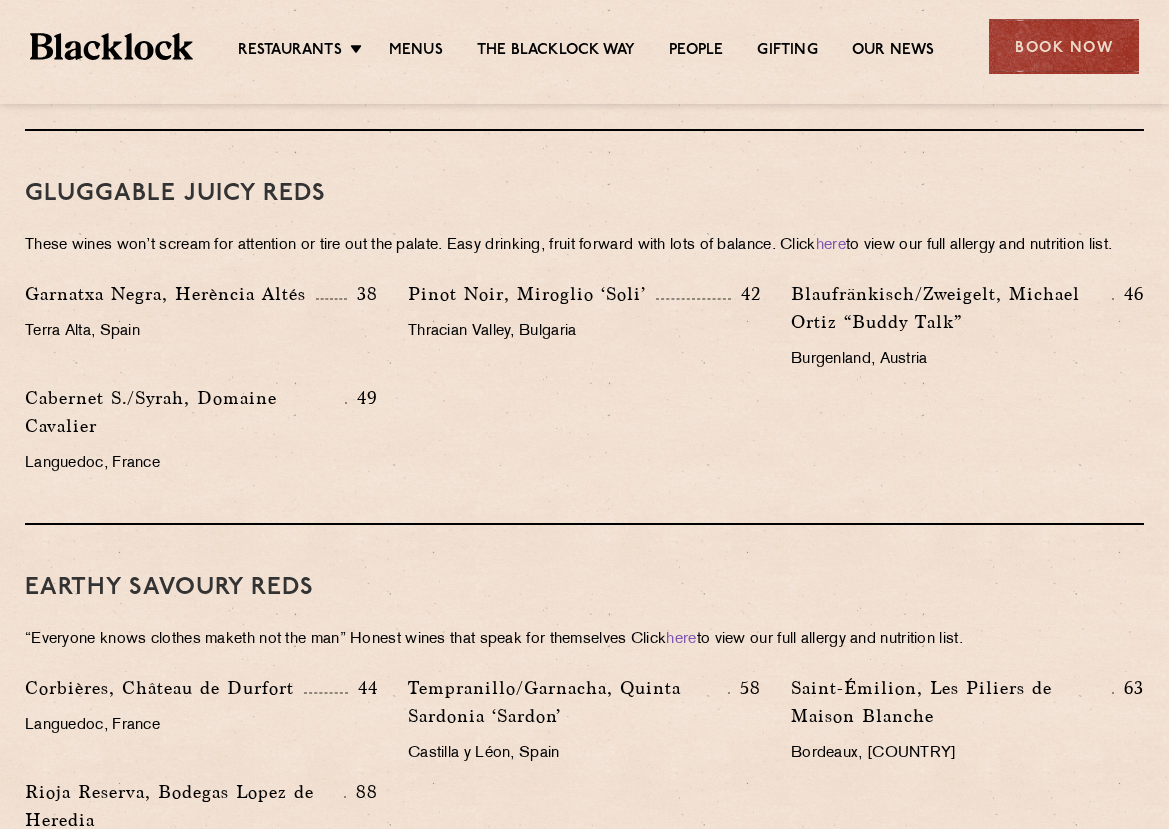 click on "GLUGGABLE JUICY REDS" at bounding box center [584, 194] 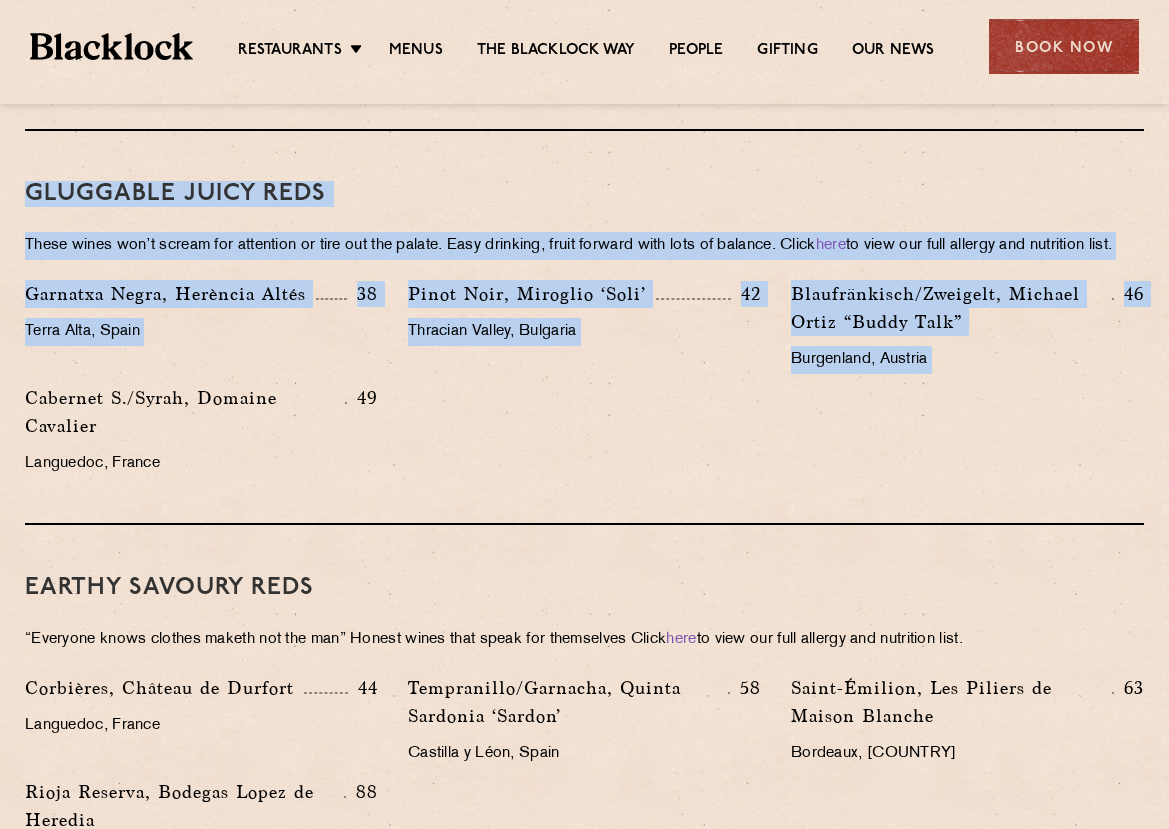 drag, startPoint x: 605, startPoint y: 181, endPoint x: 931, endPoint y: 467, distance: 433.6727 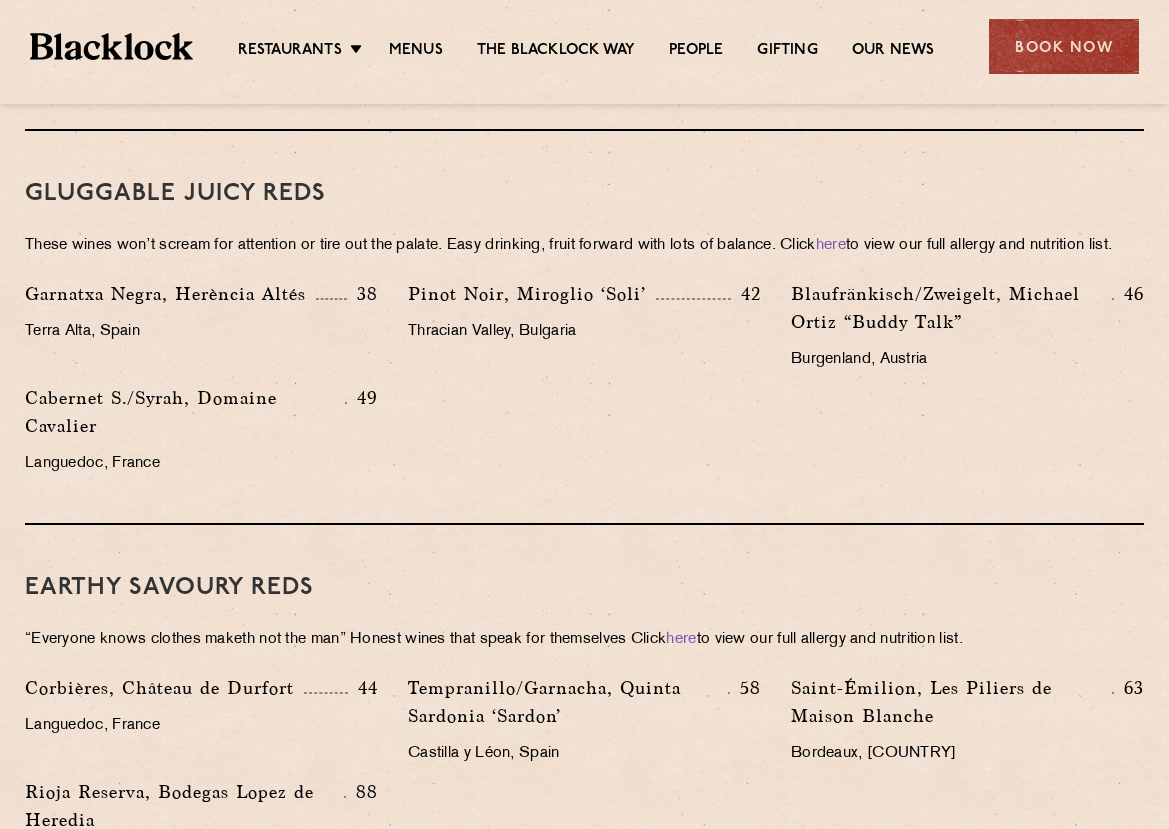 click on "Pinot Noir, Miroglio ‘Soli’" at bounding box center [532, 294] 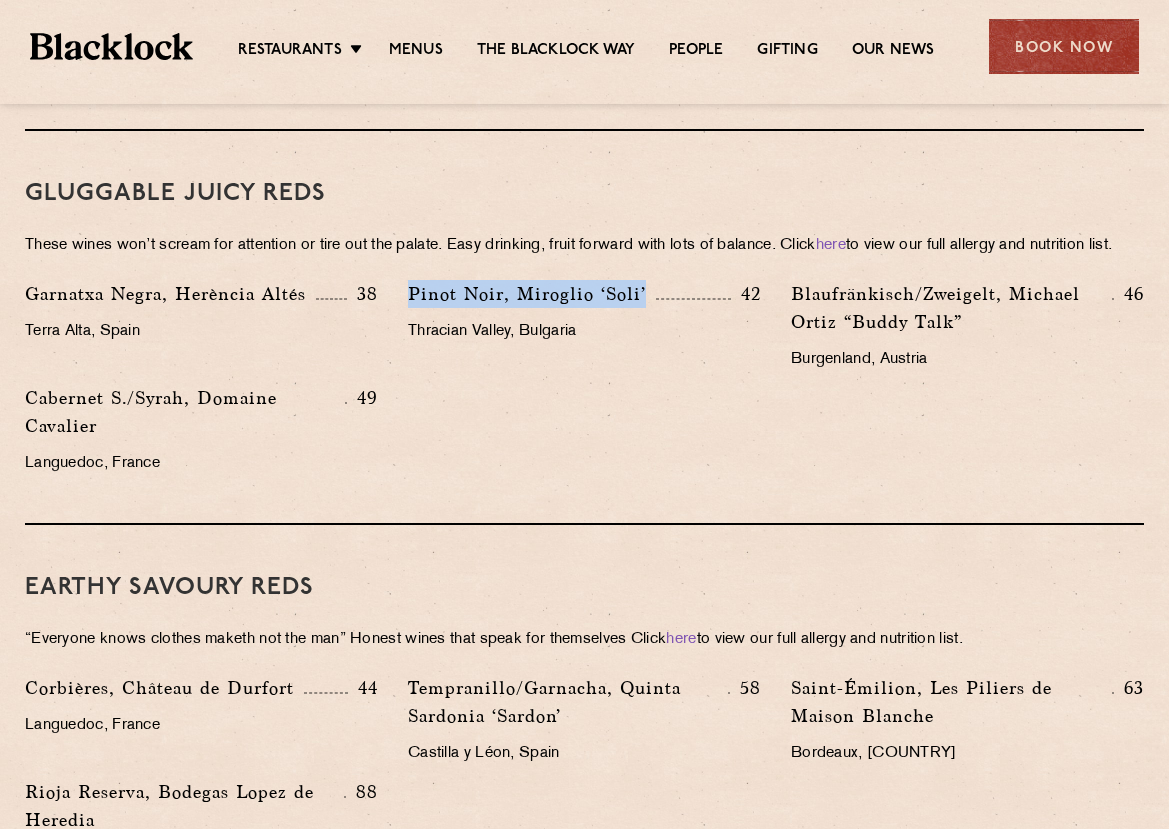 drag, startPoint x: 433, startPoint y: 320, endPoint x: 647, endPoint y: 325, distance: 214.05841 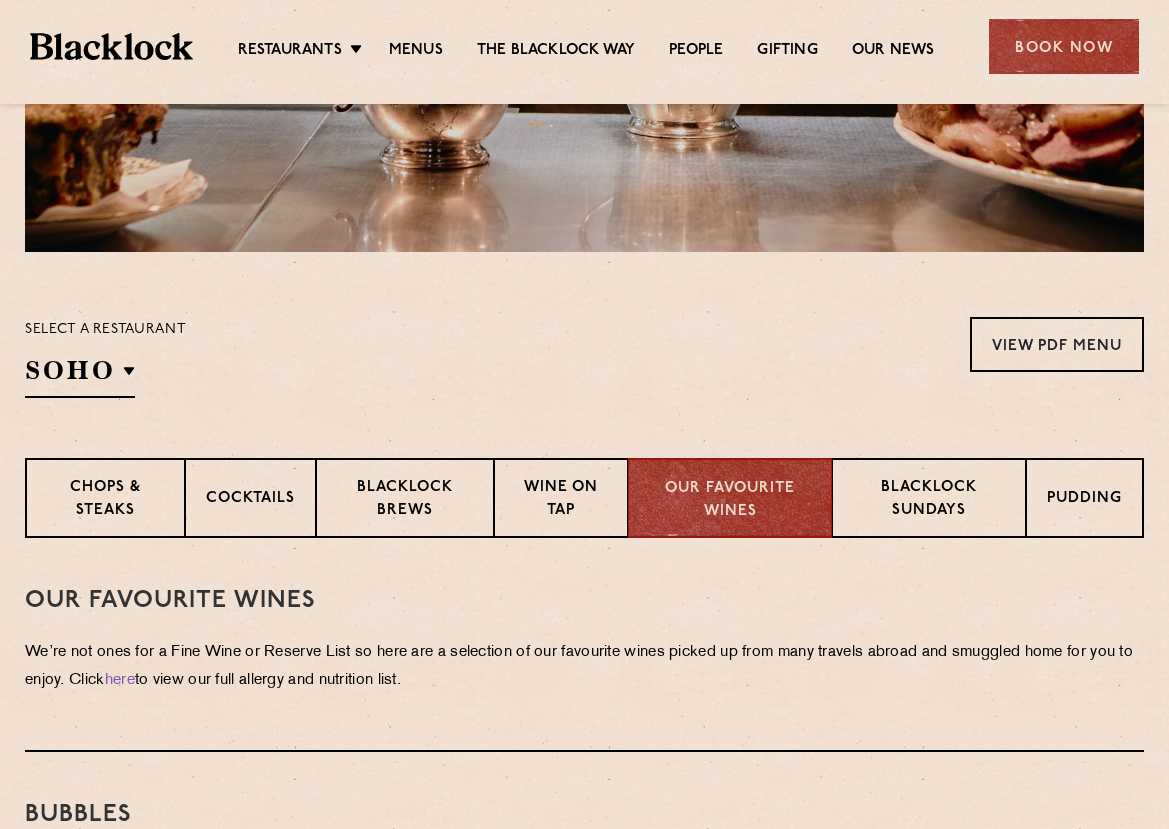 scroll, scrollTop: 463, scrollLeft: 0, axis: vertical 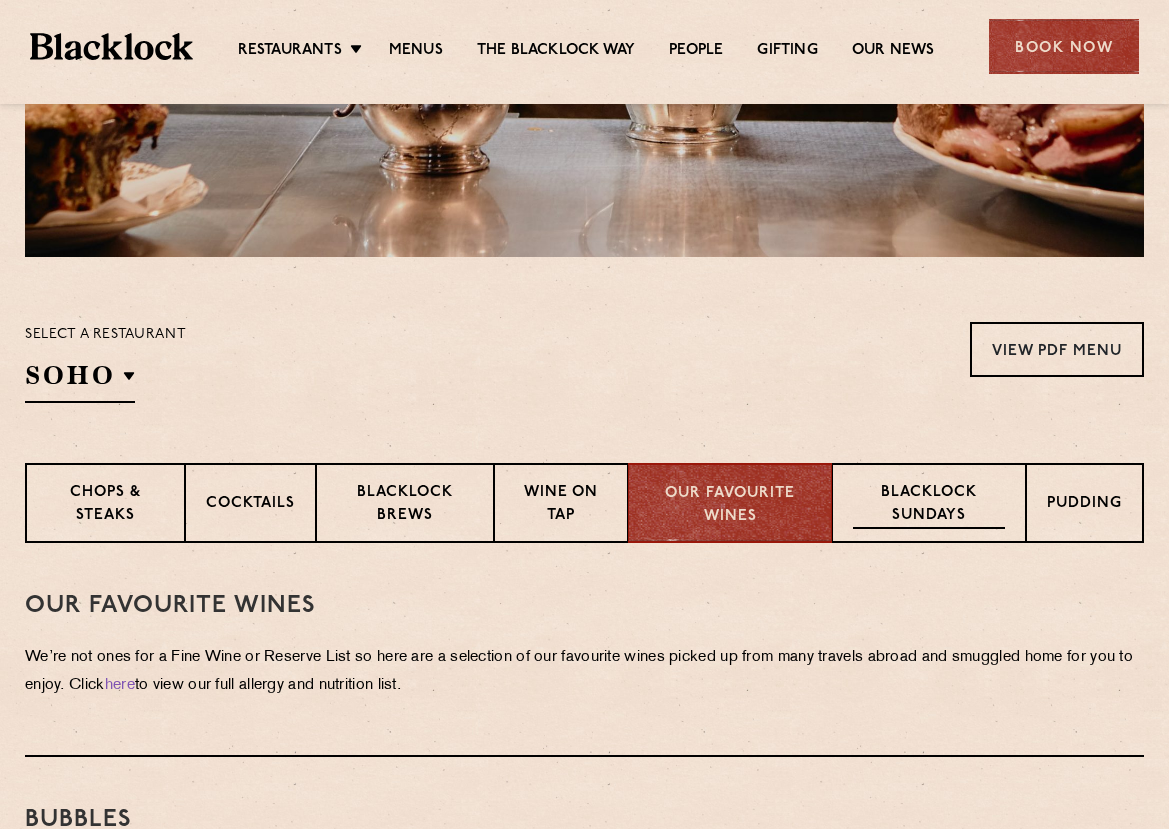 click on "Blacklock Sundays" at bounding box center [929, 505] 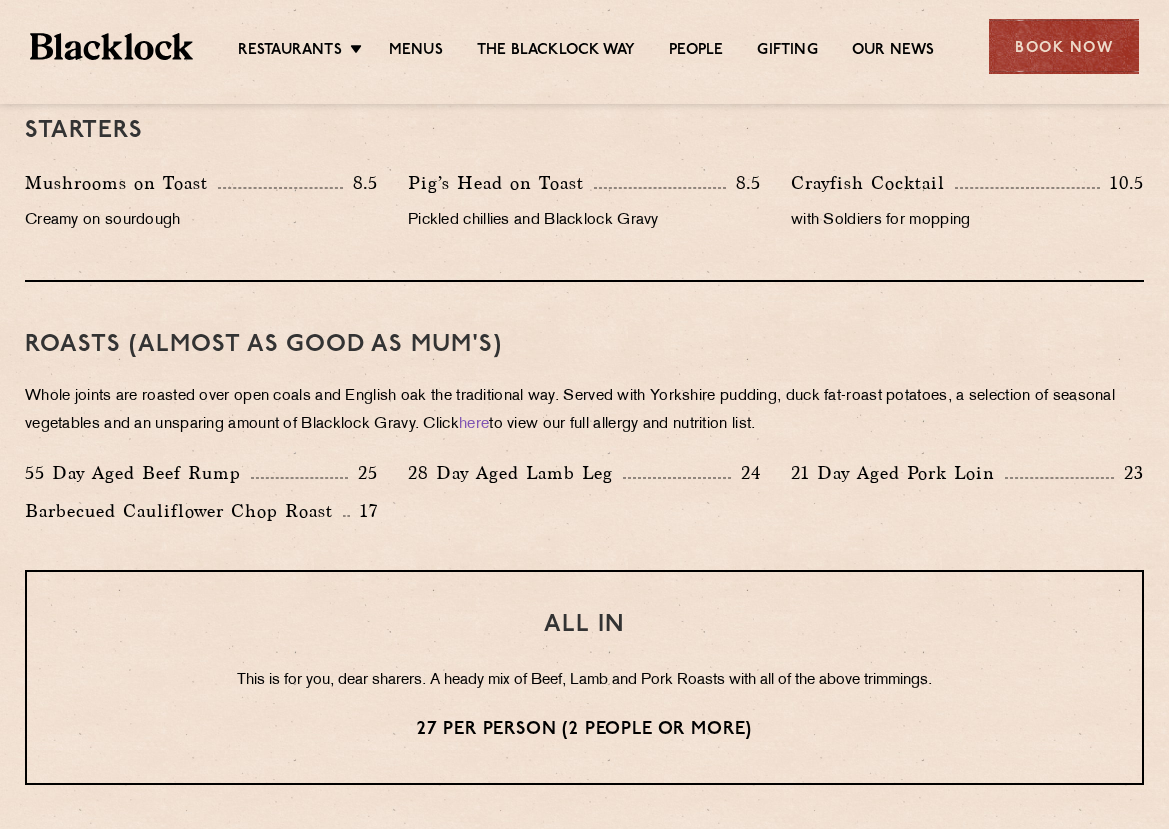 scroll, scrollTop: 1363, scrollLeft: 0, axis: vertical 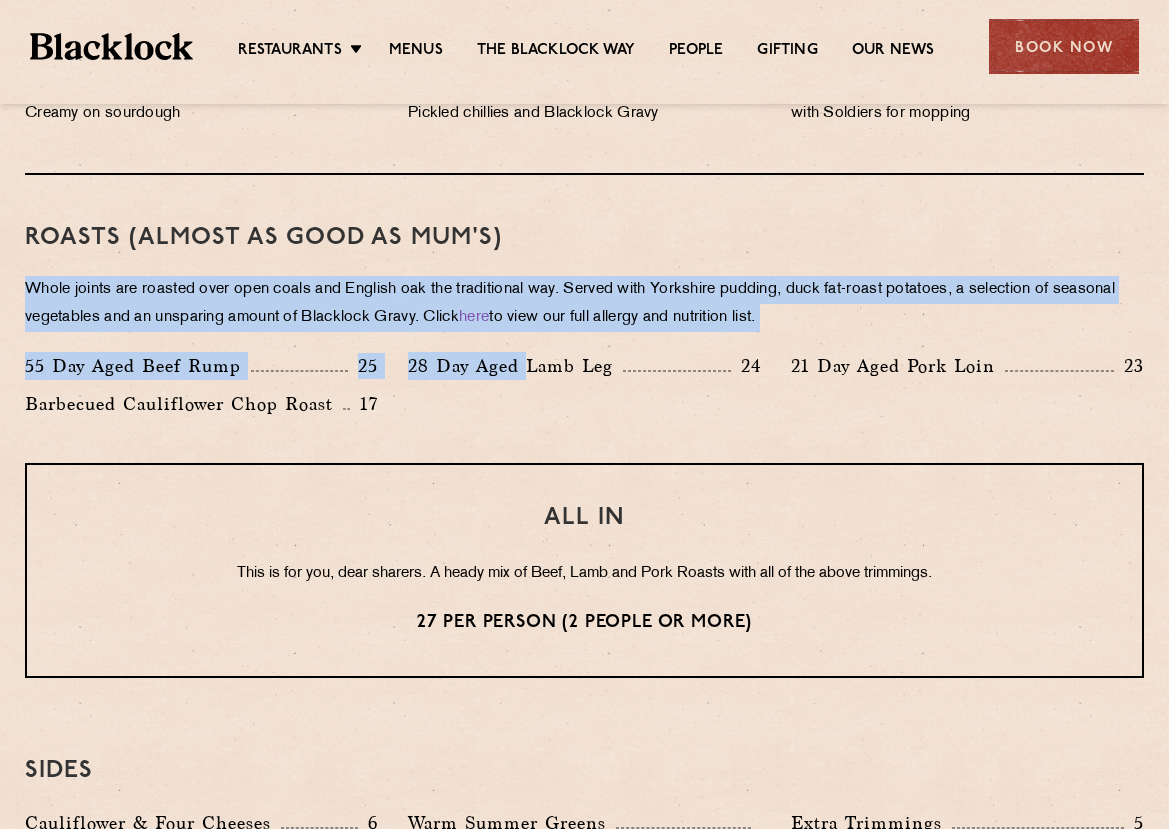 drag, startPoint x: 524, startPoint y: 407, endPoint x: 530, endPoint y: 200, distance: 207.08694 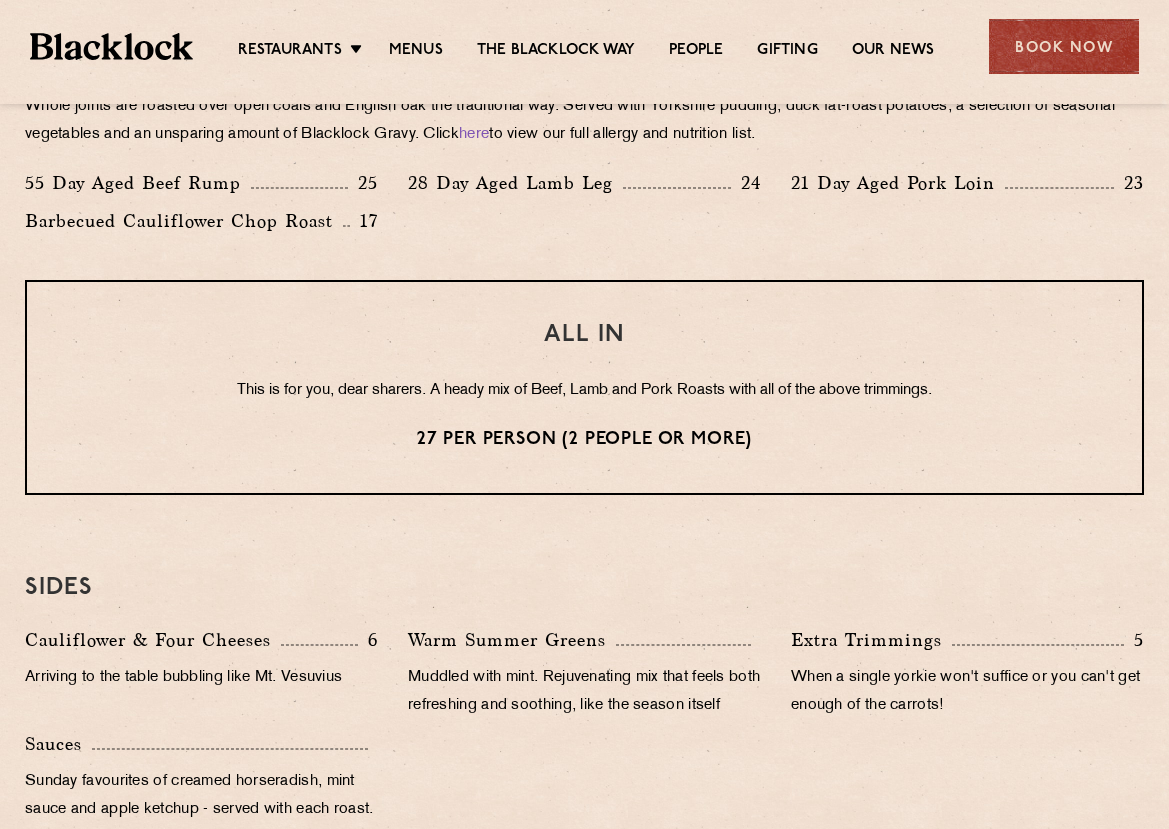 scroll, scrollTop: 1563, scrollLeft: 0, axis: vertical 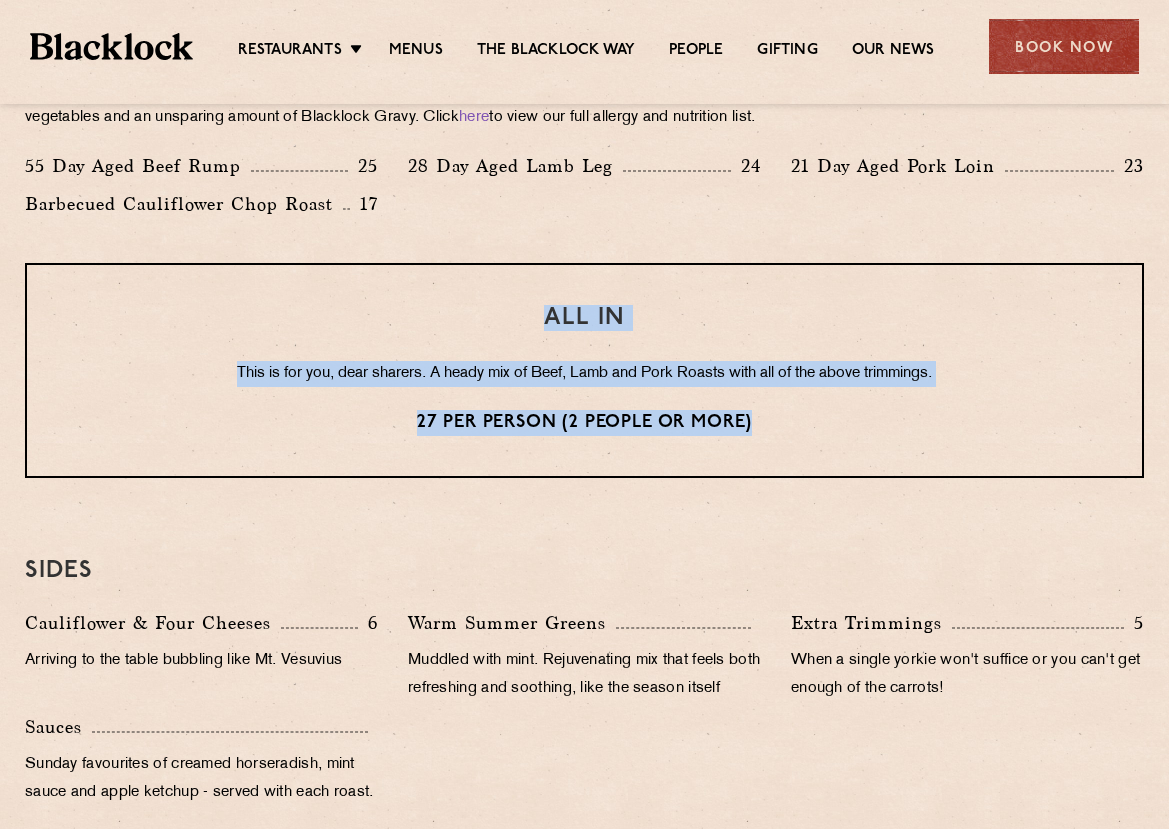 drag, startPoint x: 793, startPoint y: 412, endPoint x: 514, endPoint y: 311, distance: 296.71872 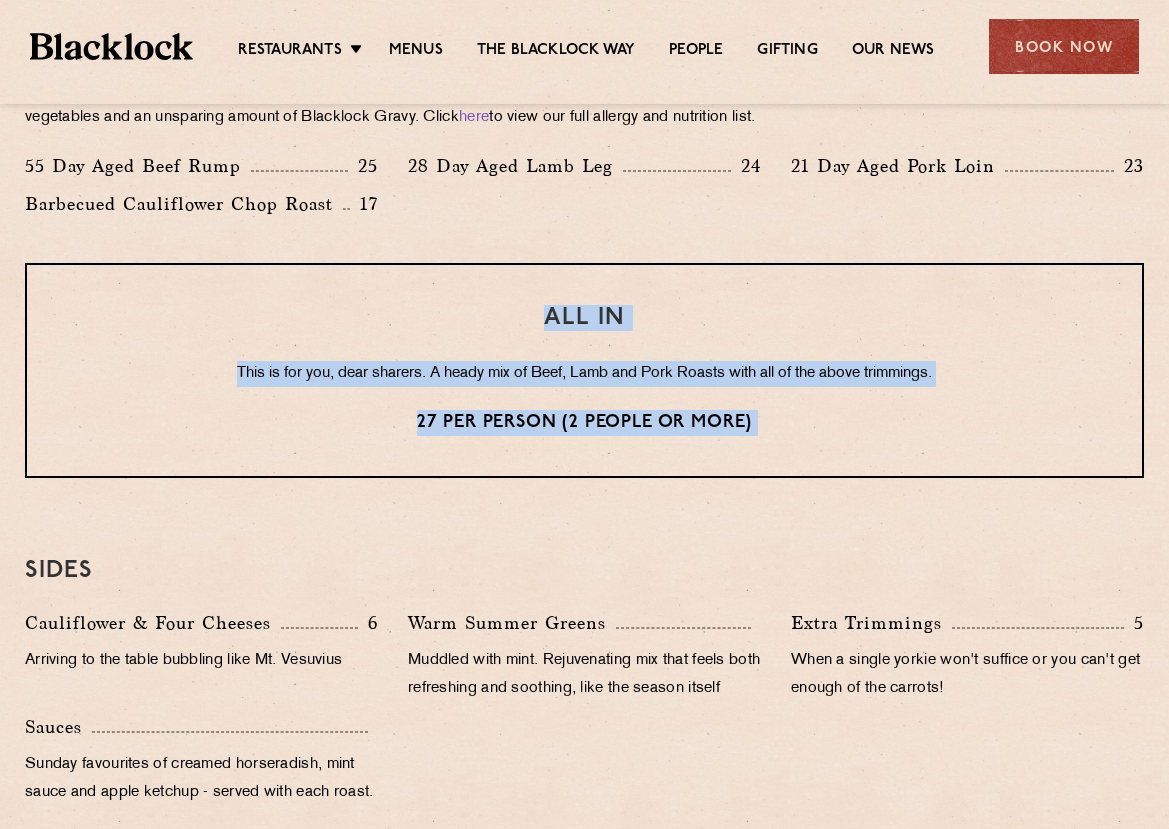 drag, startPoint x: 514, startPoint y: 311, endPoint x: 785, endPoint y: 415, distance: 290.27057 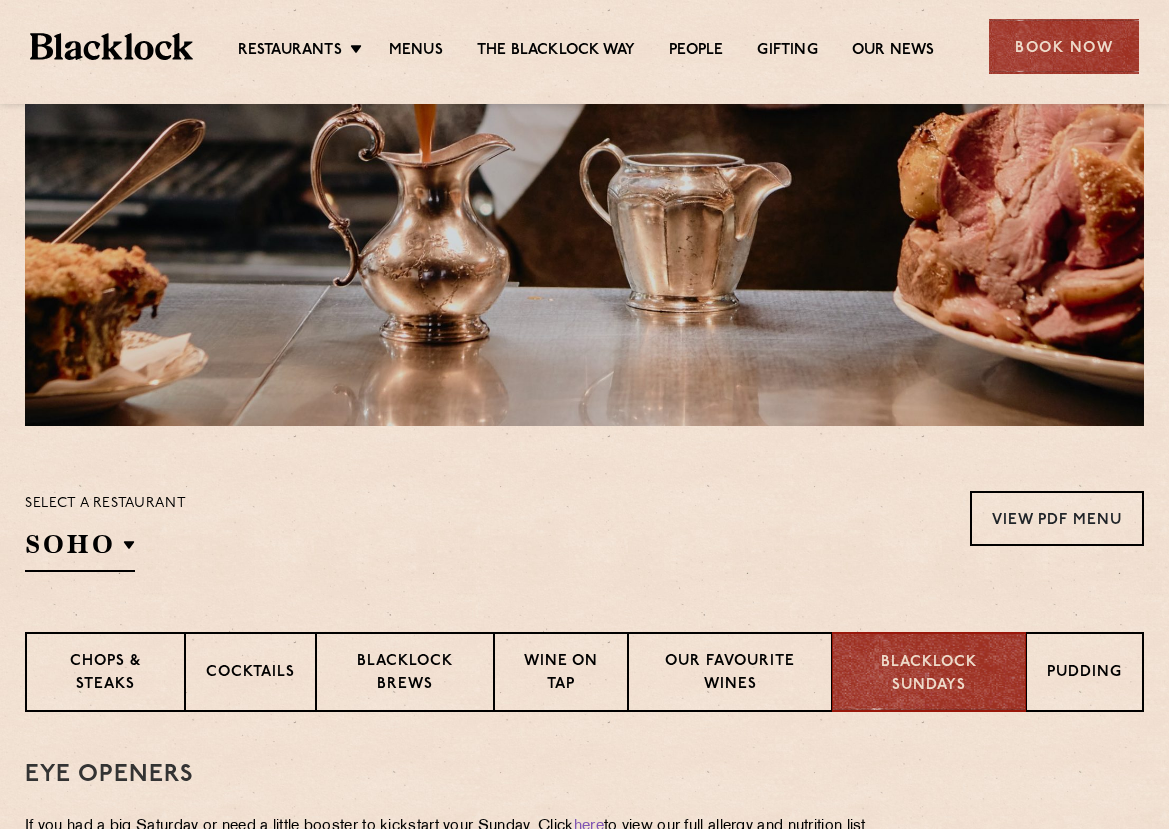 scroll, scrollTop: 0, scrollLeft: 0, axis: both 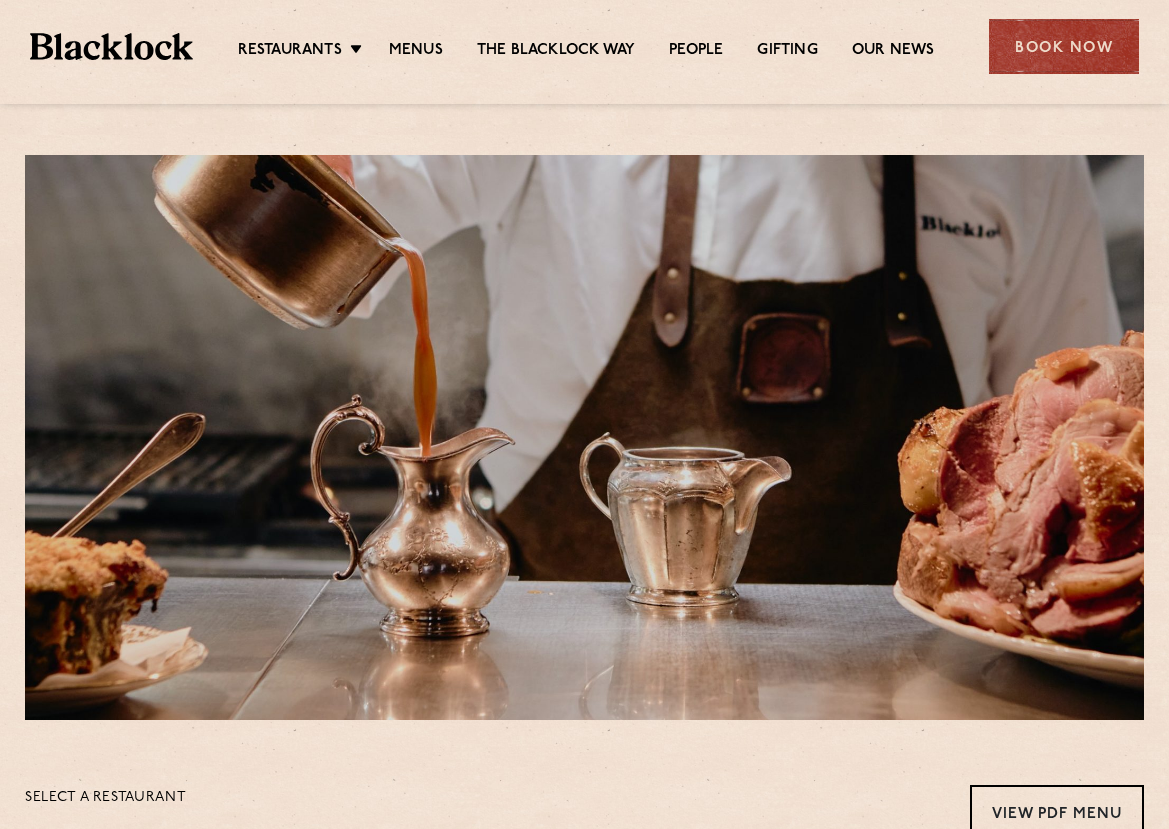 drag, startPoint x: 451, startPoint y: 521, endPoint x: 225, endPoint y: 0, distance: 567.9058 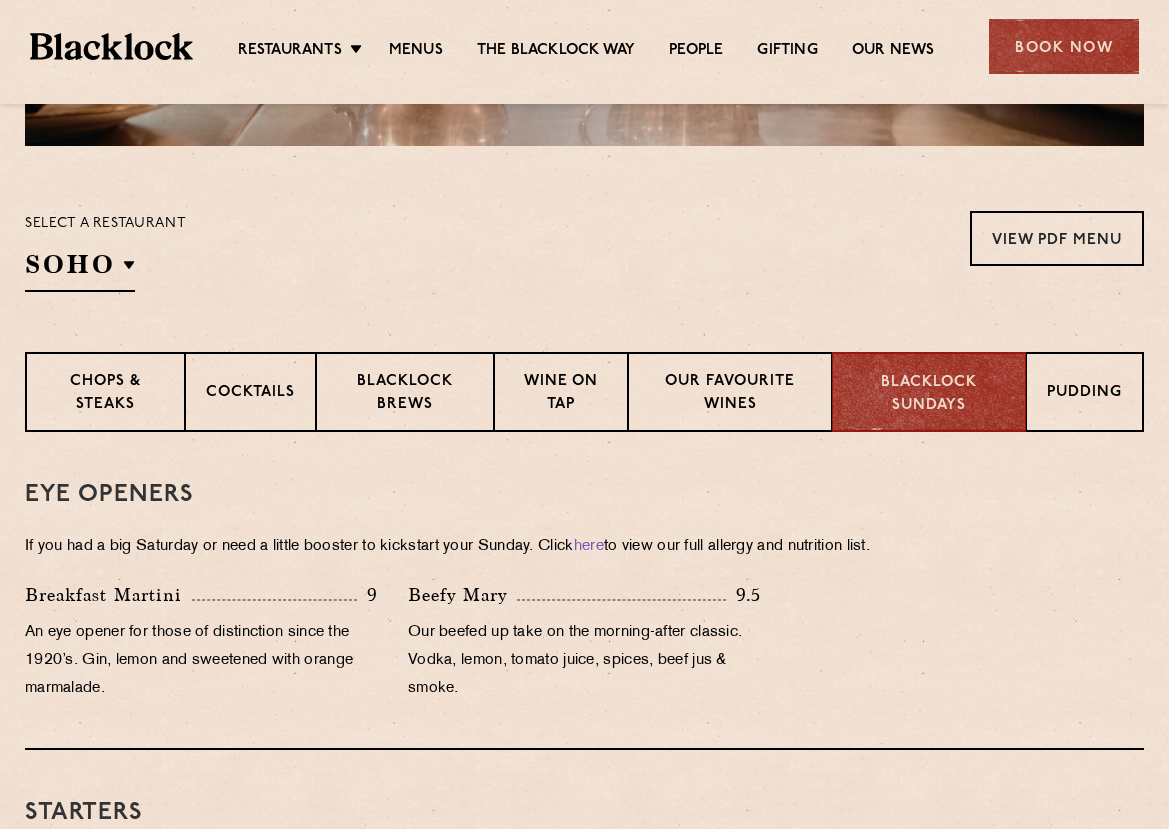 scroll, scrollTop: 600, scrollLeft: 0, axis: vertical 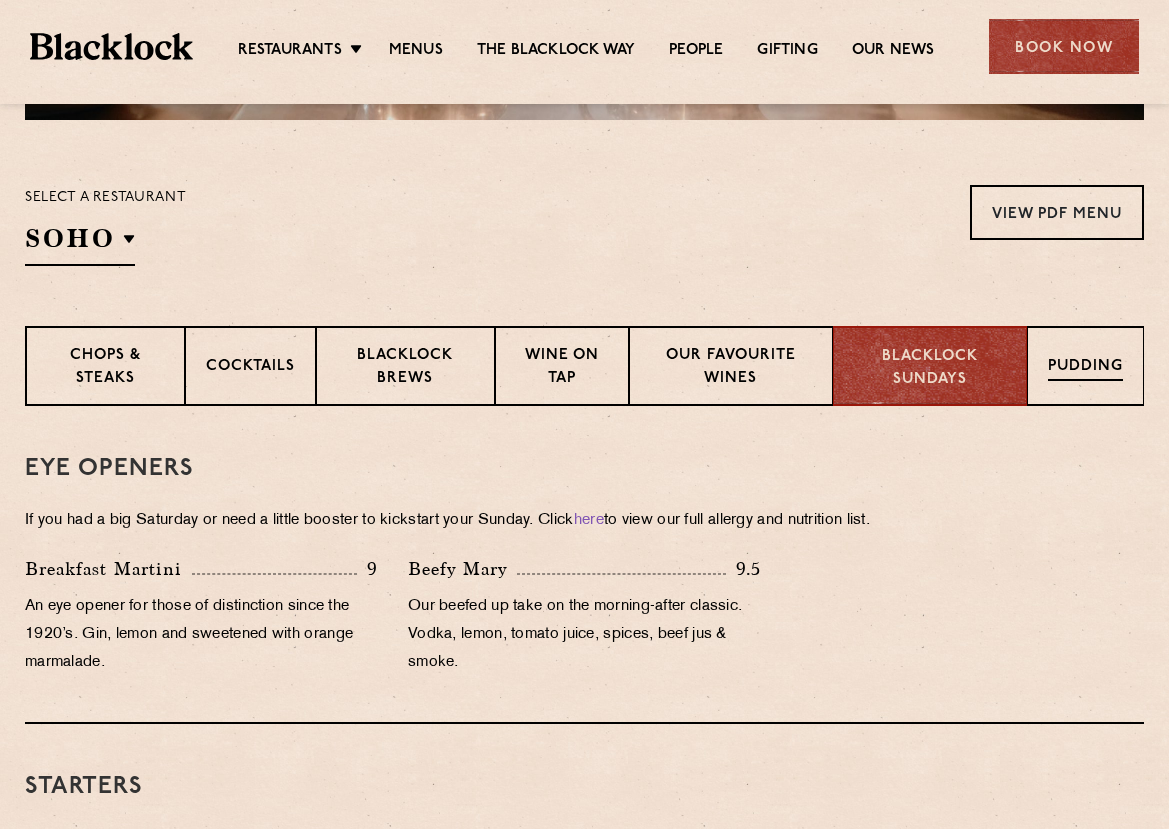 click on "Pudding" at bounding box center [1085, 368] 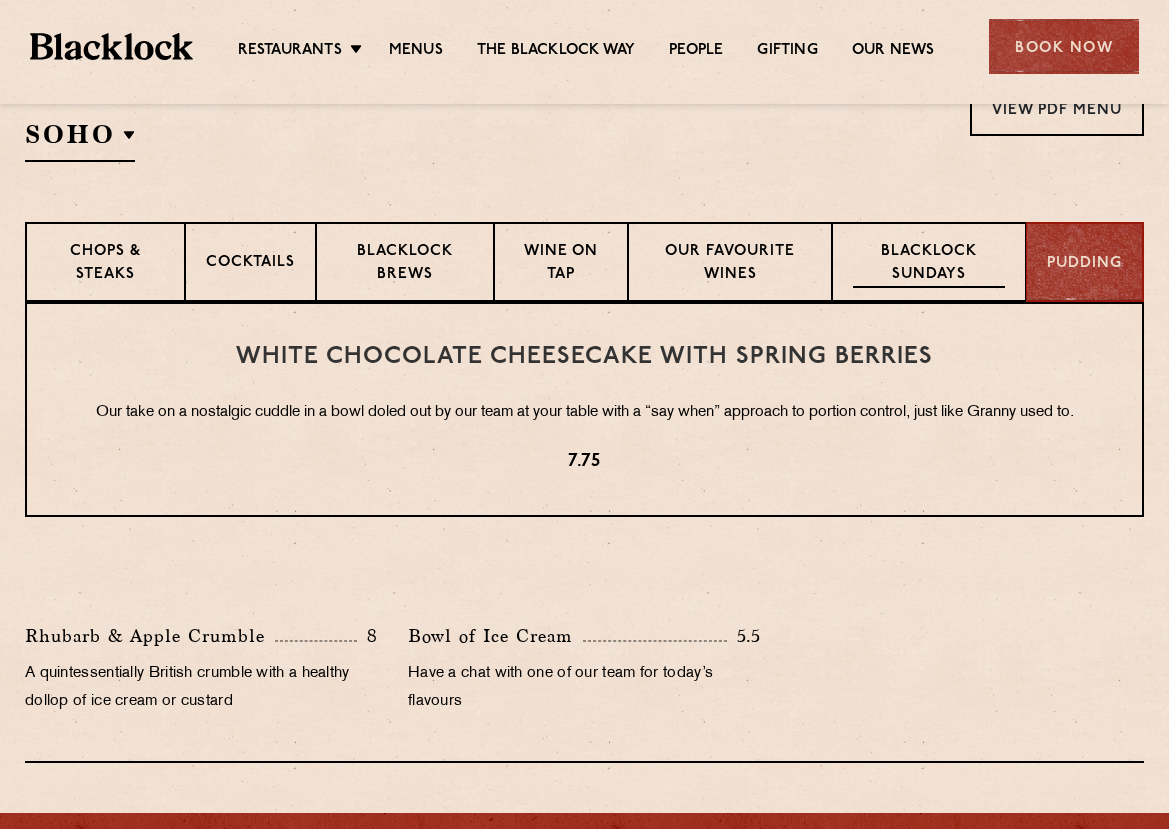 scroll, scrollTop: 700, scrollLeft: 0, axis: vertical 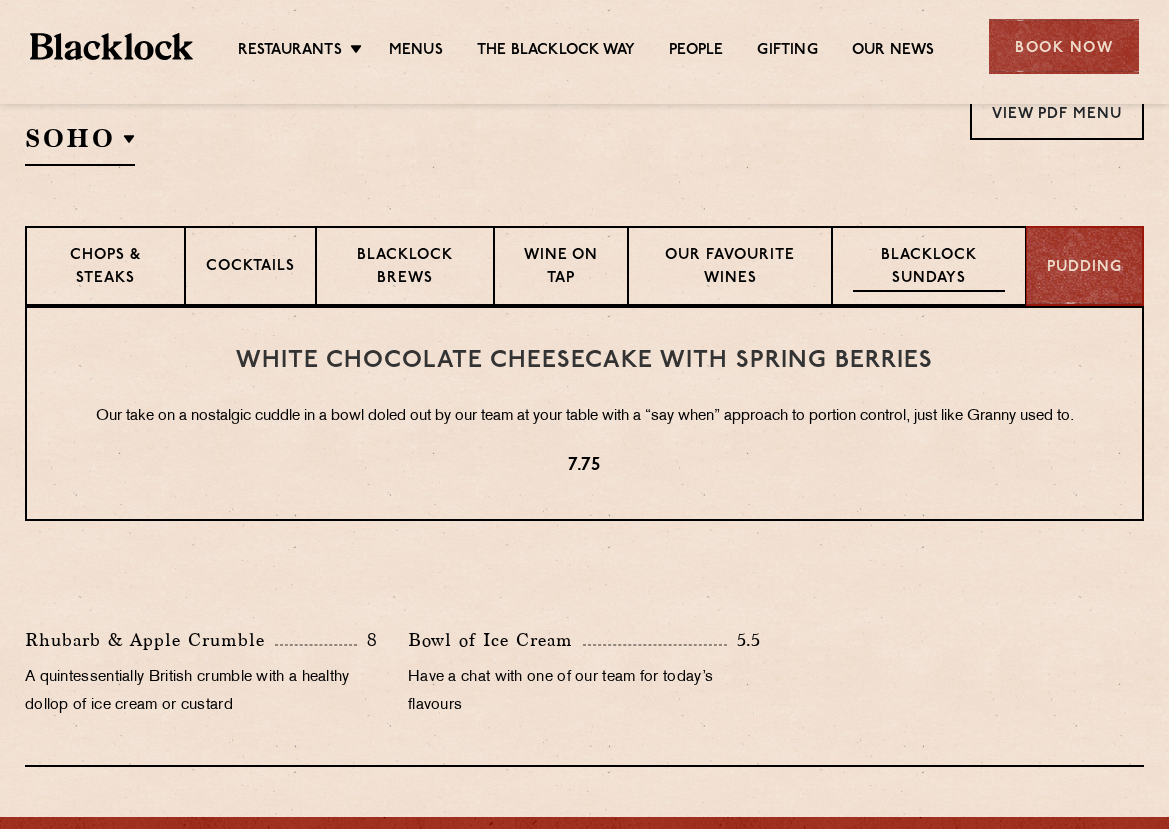 click on "Blacklock Sundays" at bounding box center (929, 268) 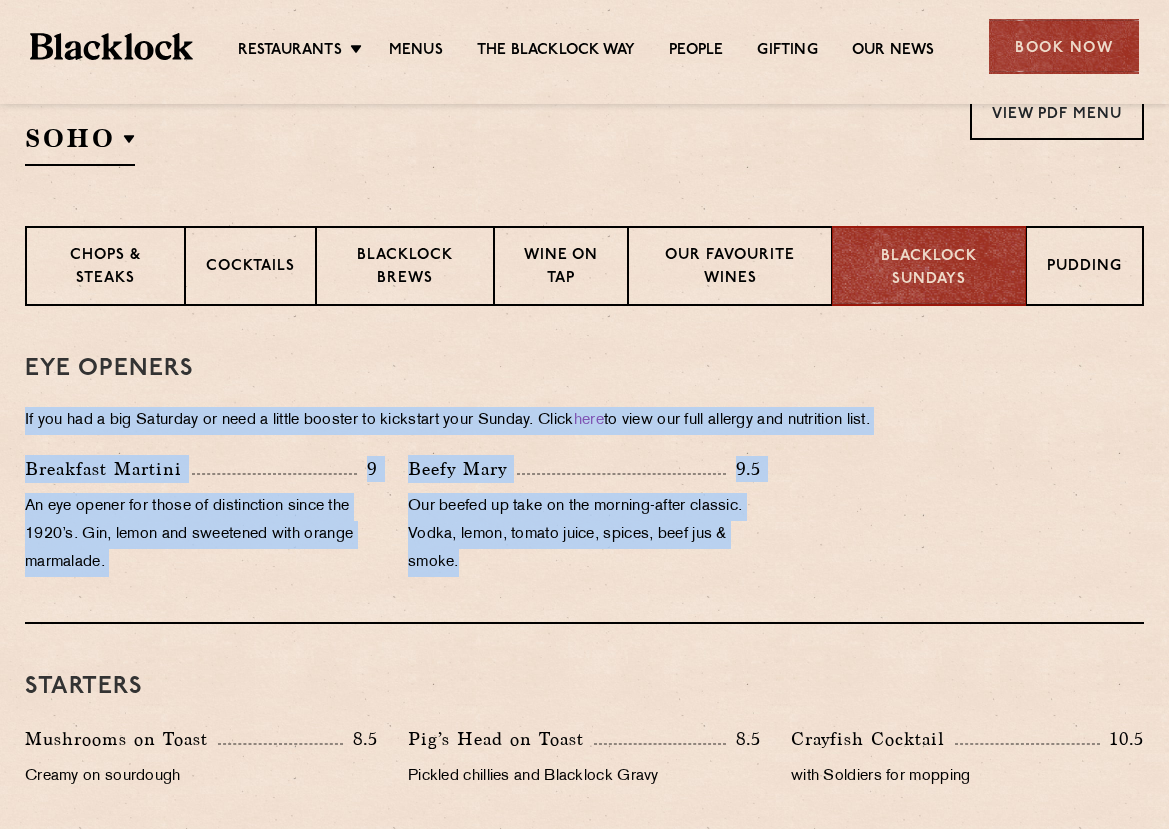 drag, startPoint x: 640, startPoint y: 556, endPoint x: 741, endPoint y: 368, distance: 213.41275 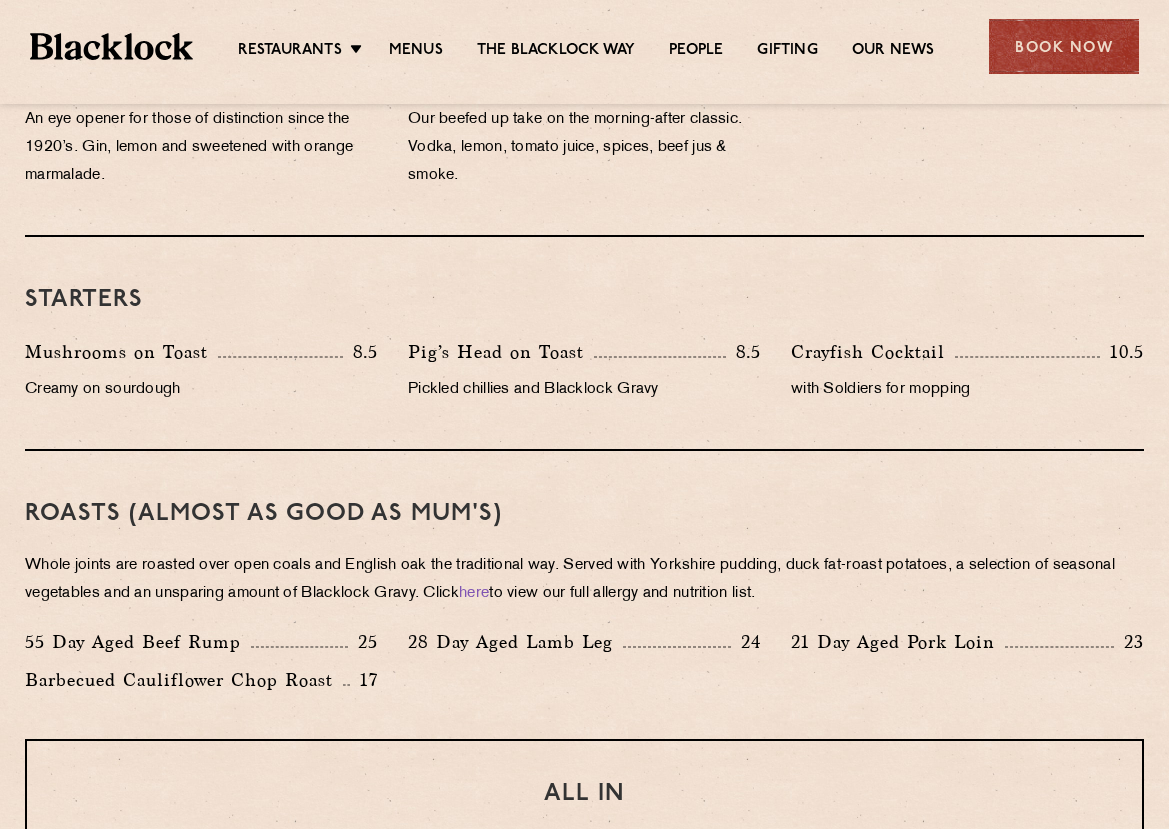 scroll, scrollTop: 1100, scrollLeft: 0, axis: vertical 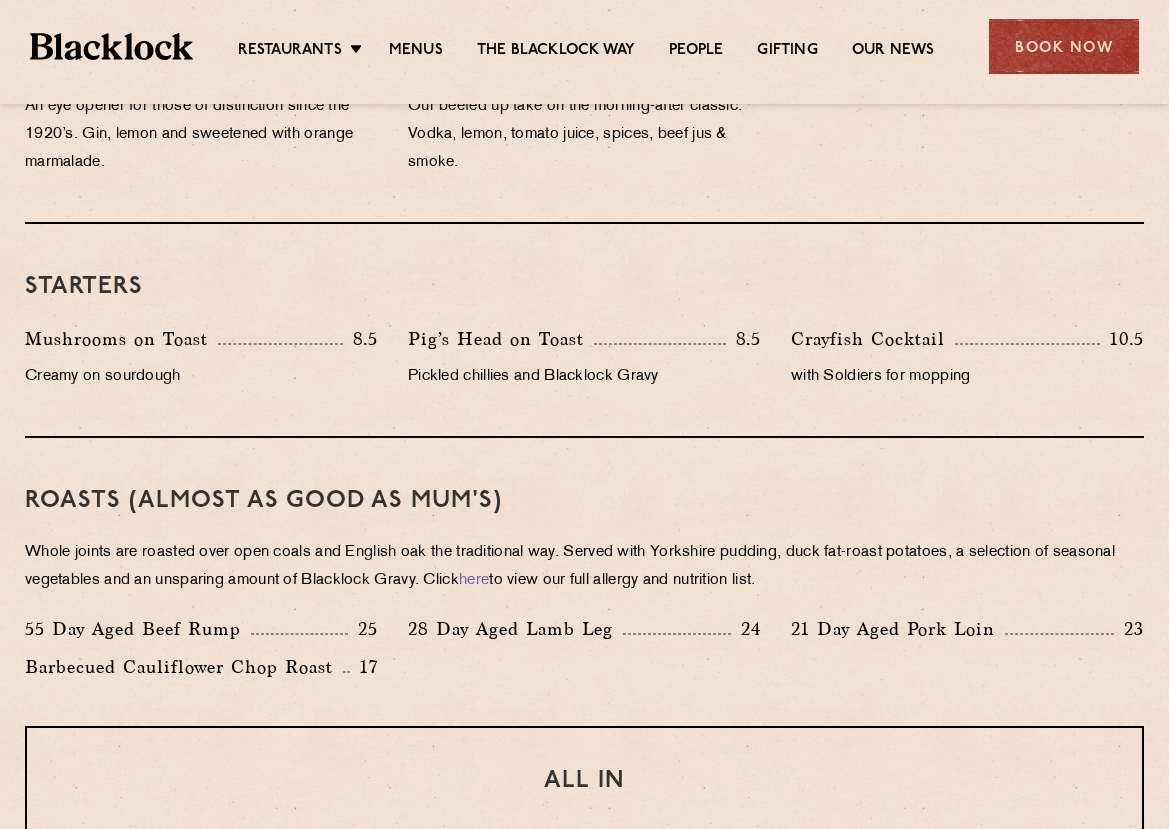 drag, startPoint x: 522, startPoint y: 380, endPoint x: 748, endPoint y: 382, distance: 226.00885 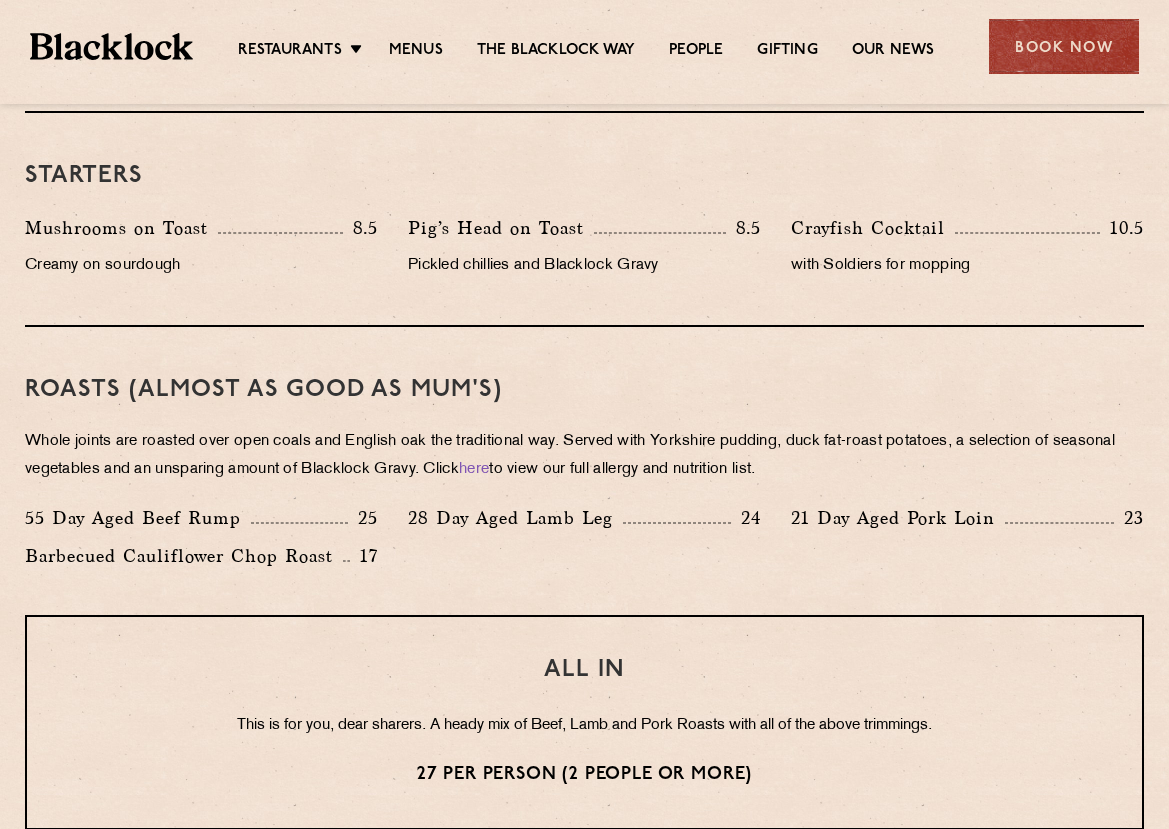 scroll, scrollTop: 1200, scrollLeft: 0, axis: vertical 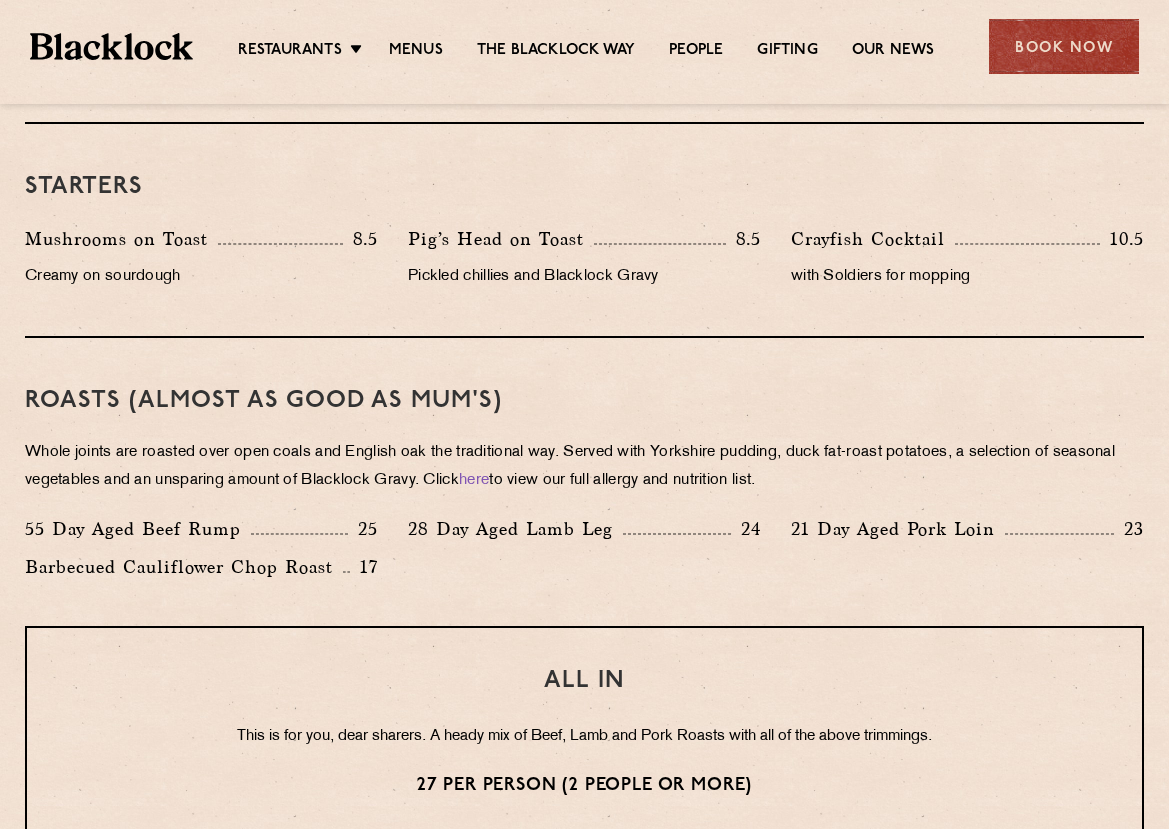 click on "Starters" at bounding box center [584, 187] 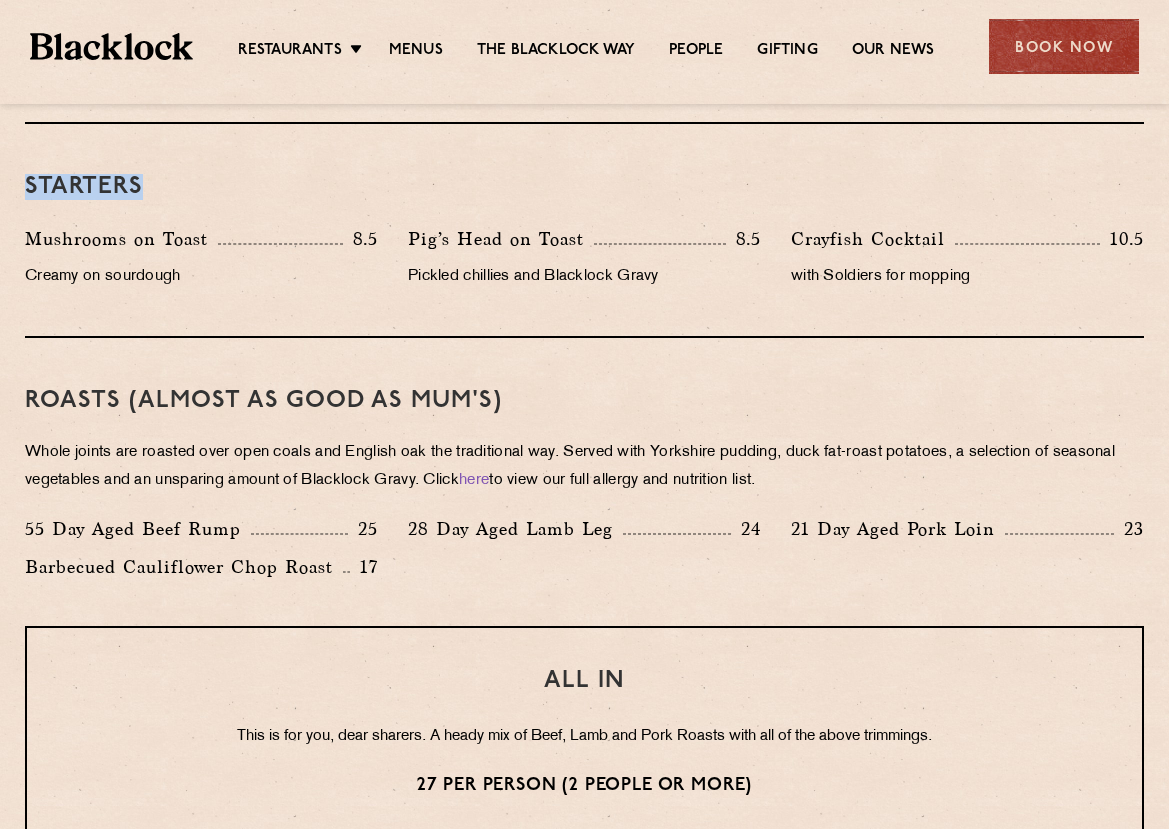 click on "Starters" at bounding box center (584, 187) 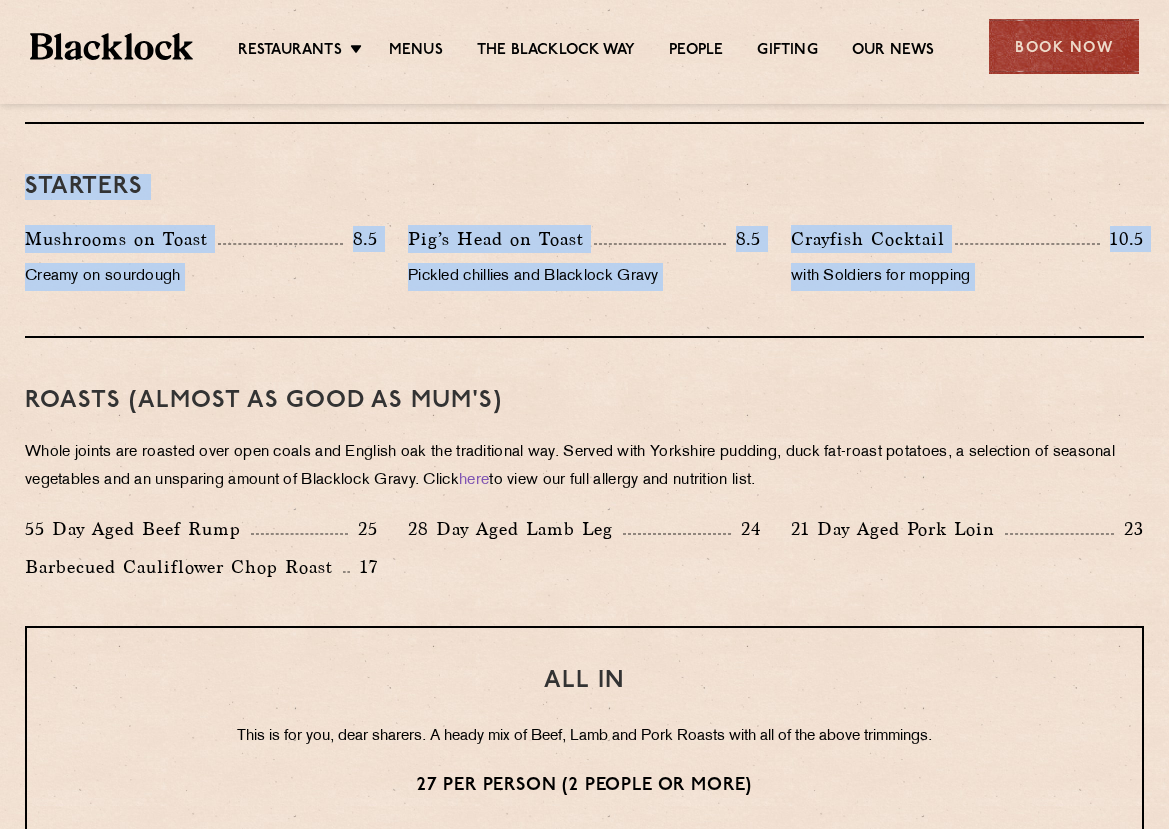 drag, startPoint x: 95, startPoint y: 192, endPoint x: 873, endPoint y: 290, distance: 784.14795 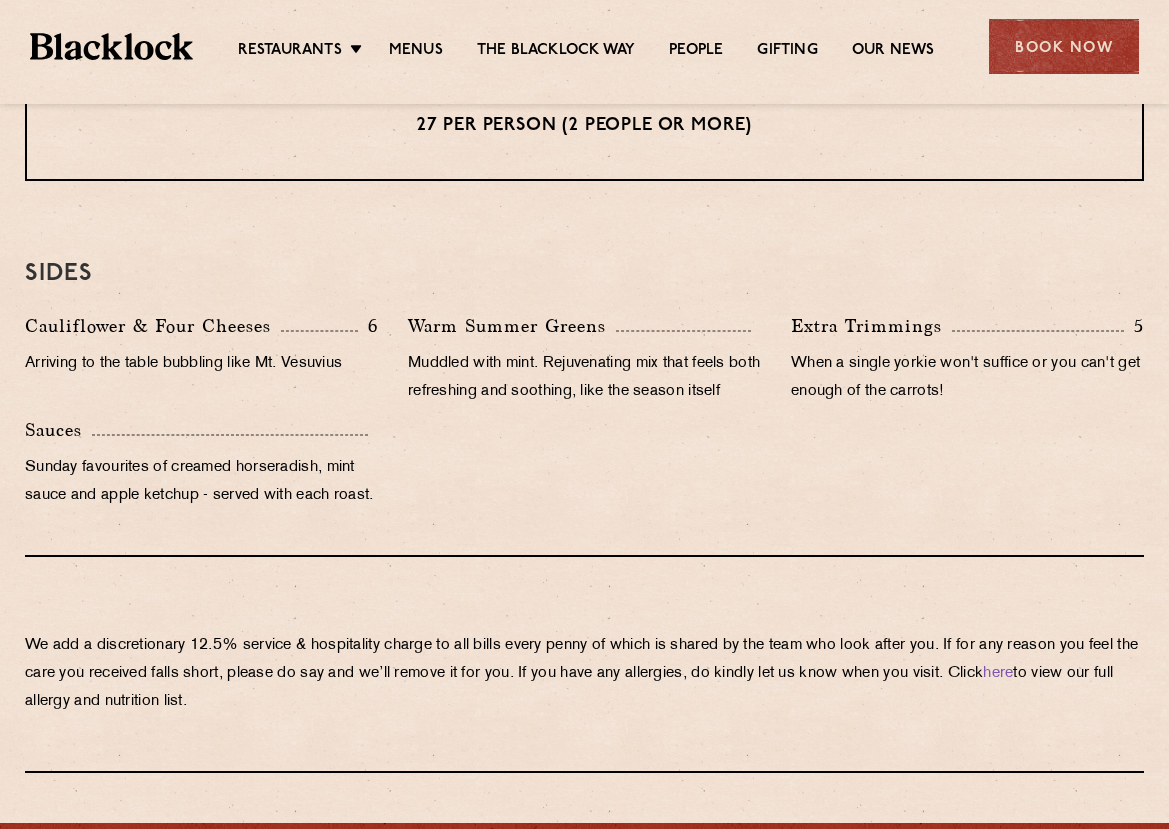 scroll, scrollTop: 1900, scrollLeft: 0, axis: vertical 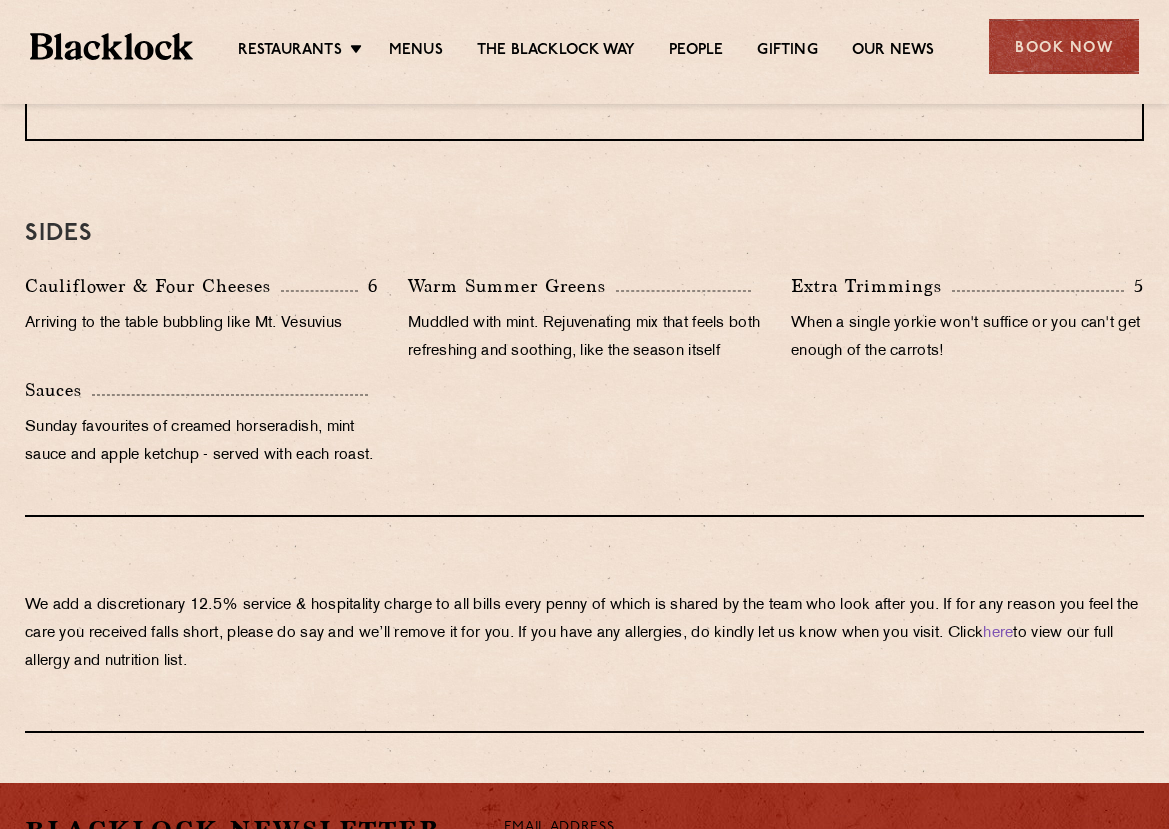 click on "SIDES" at bounding box center (584, 234) 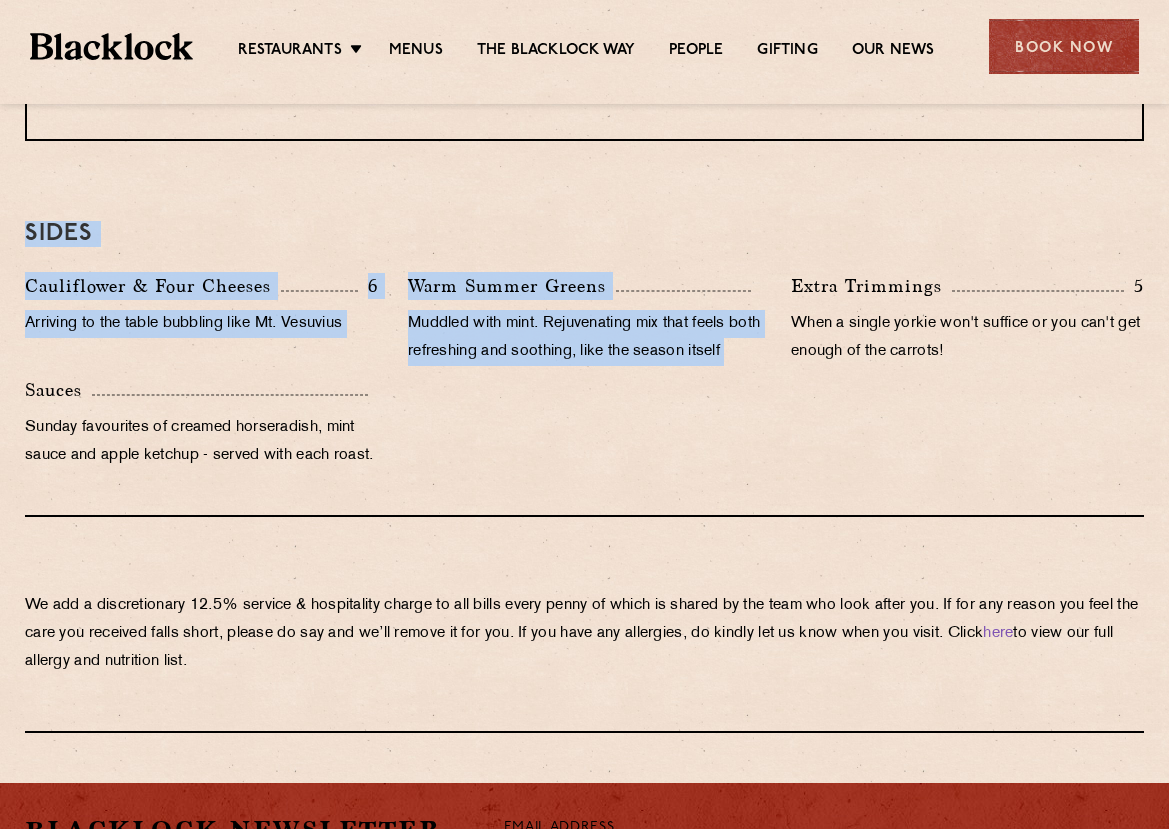 drag, startPoint x: 520, startPoint y: 240, endPoint x: 546, endPoint y: 515, distance: 276.22635 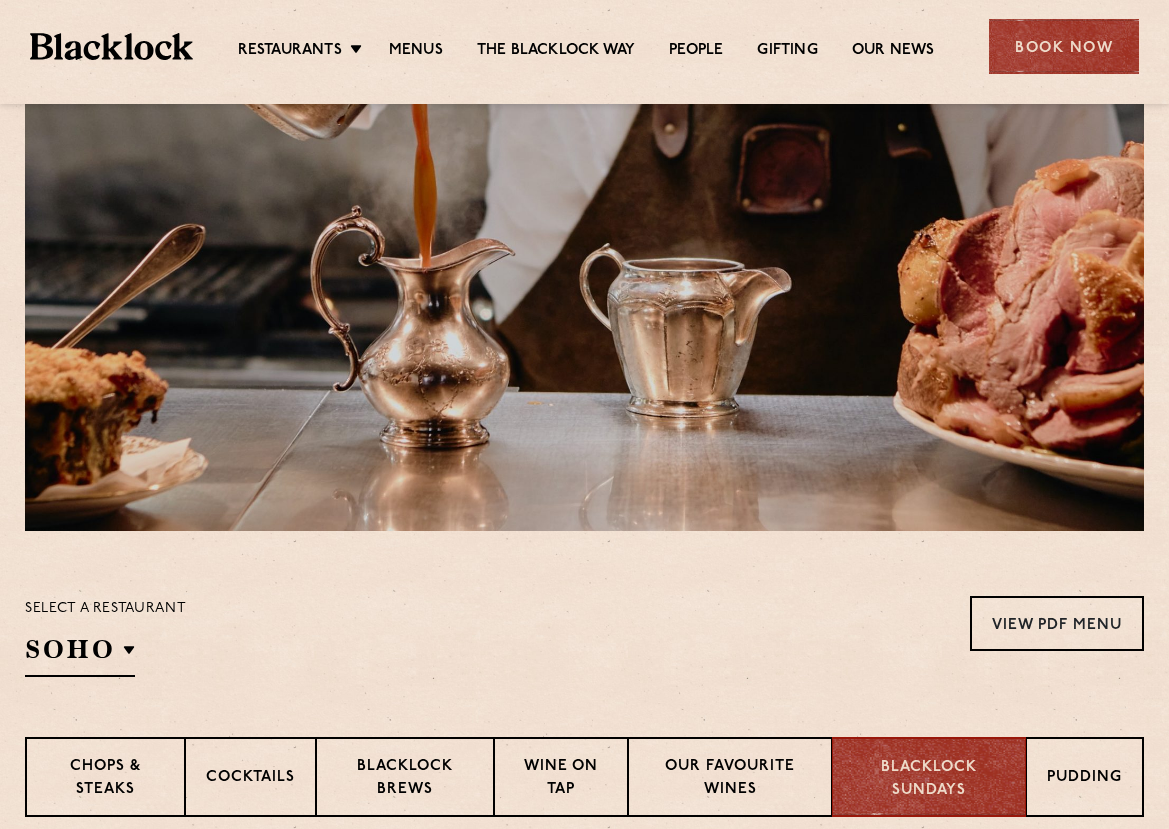 scroll, scrollTop: 0, scrollLeft: 0, axis: both 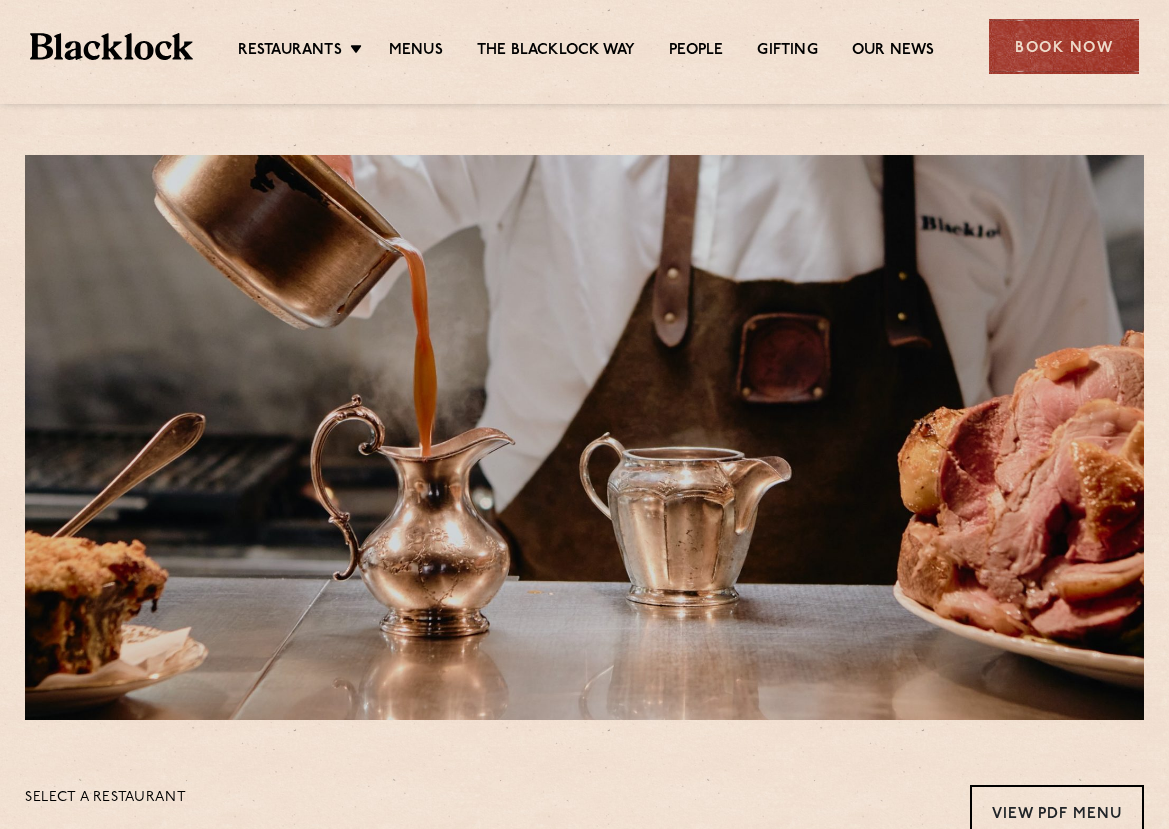 drag, startPoint x: 333, startPoint y: 501, endPoint x: 204, endPoint y: 7, distance: 510.56537 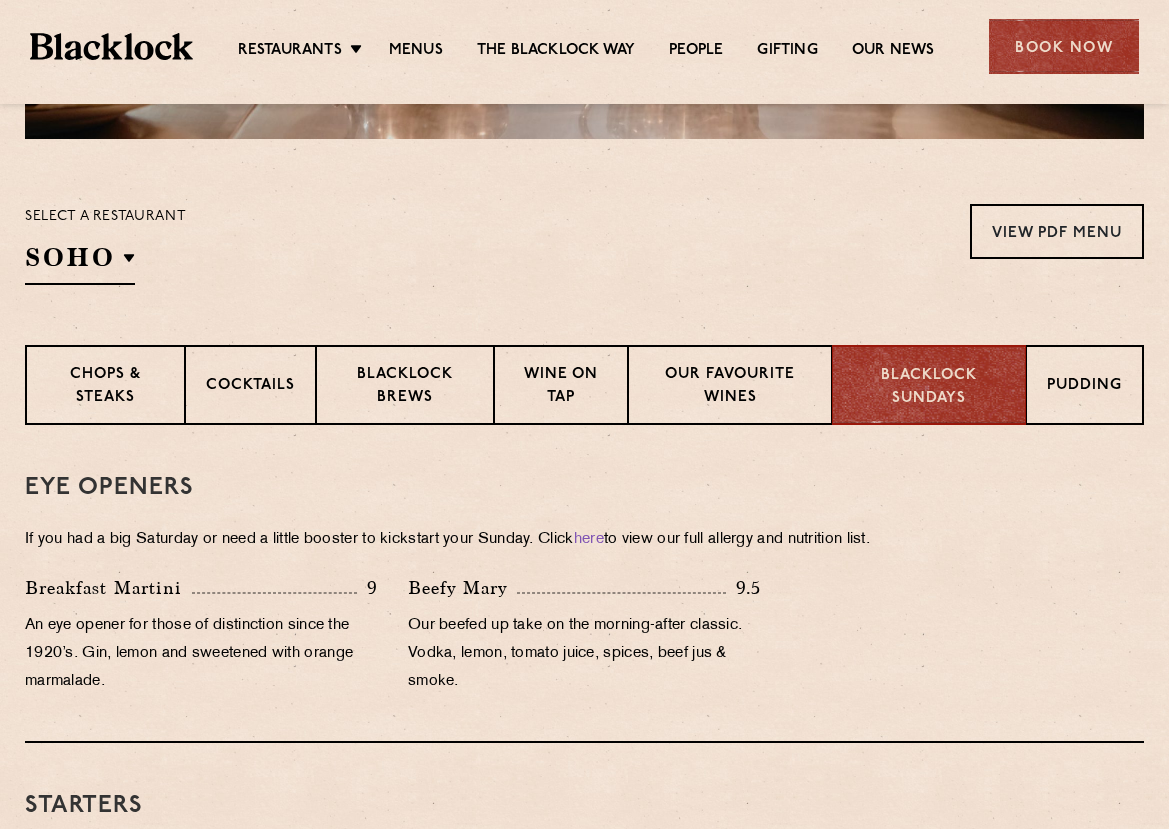 scroll, scrollTop: 700, scrollLeft: 0, axis: vertical 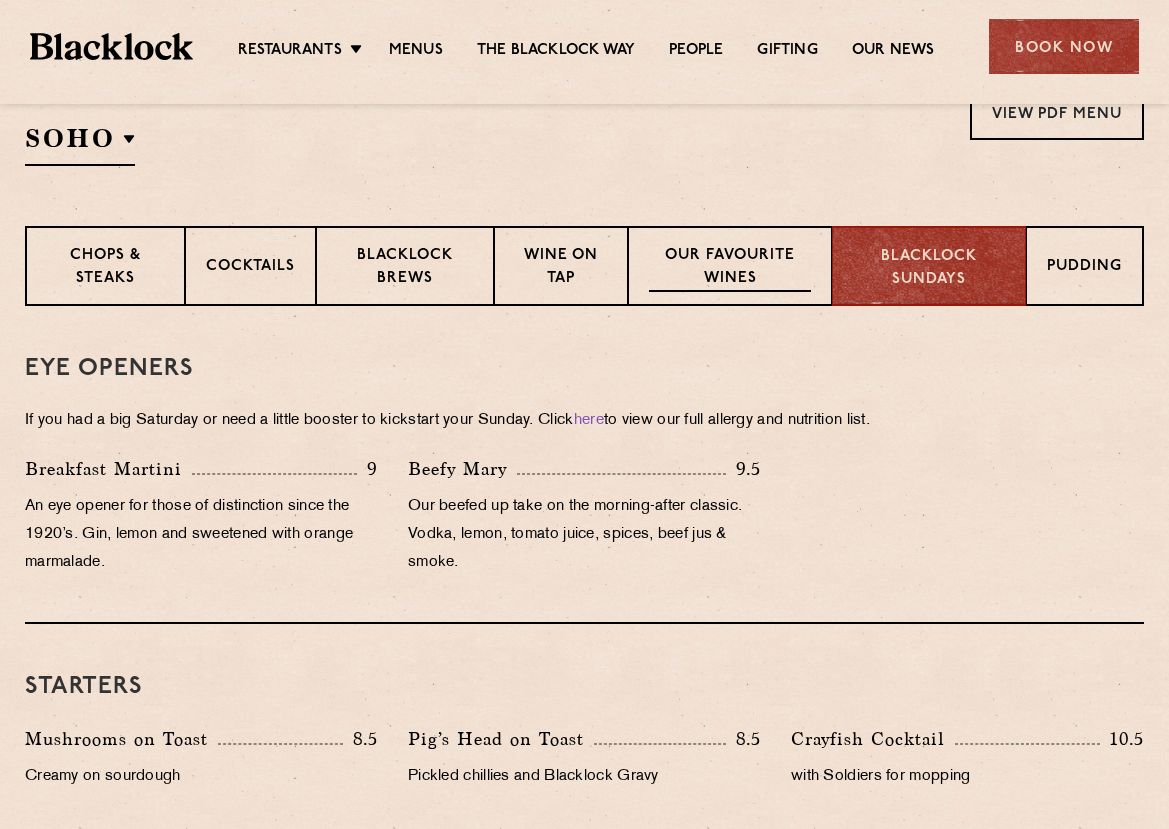 click on "Our favourite wines" at bounding box center [730, 268] 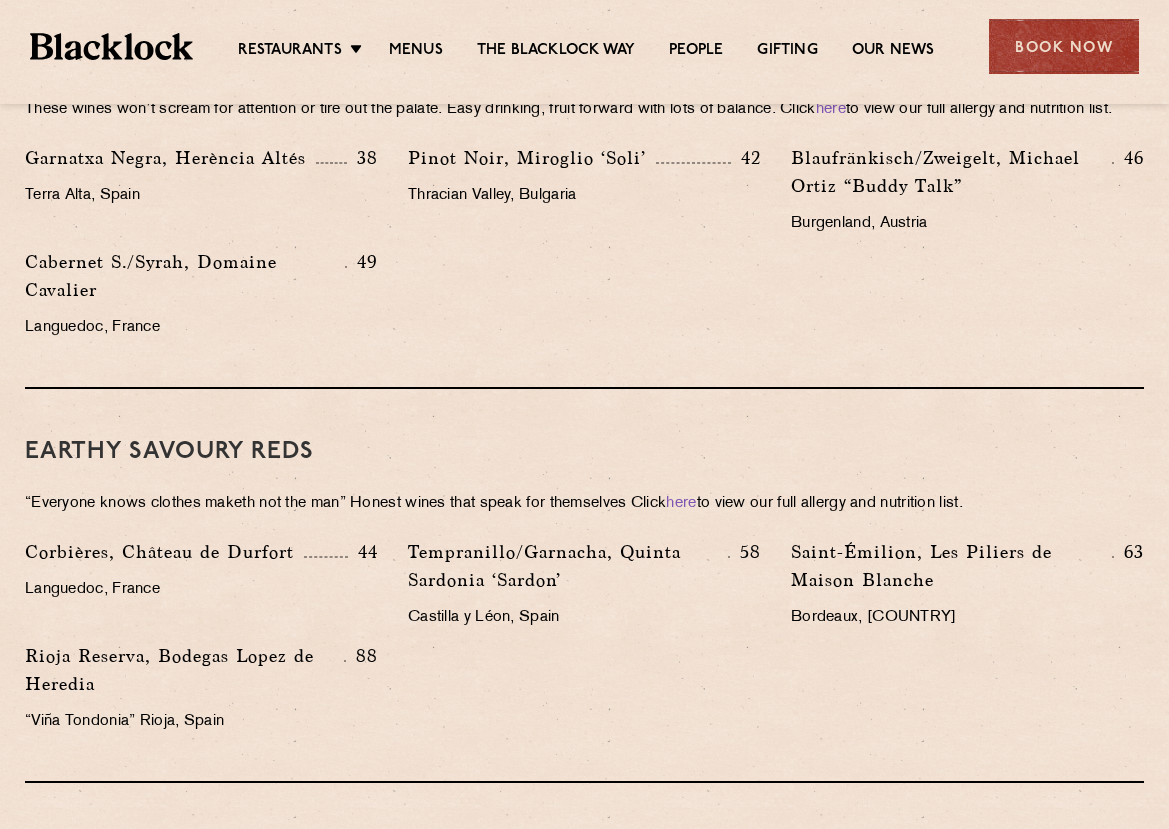 scroll, scrollTop: 2200, scrollLeft: 0, axis: vertical 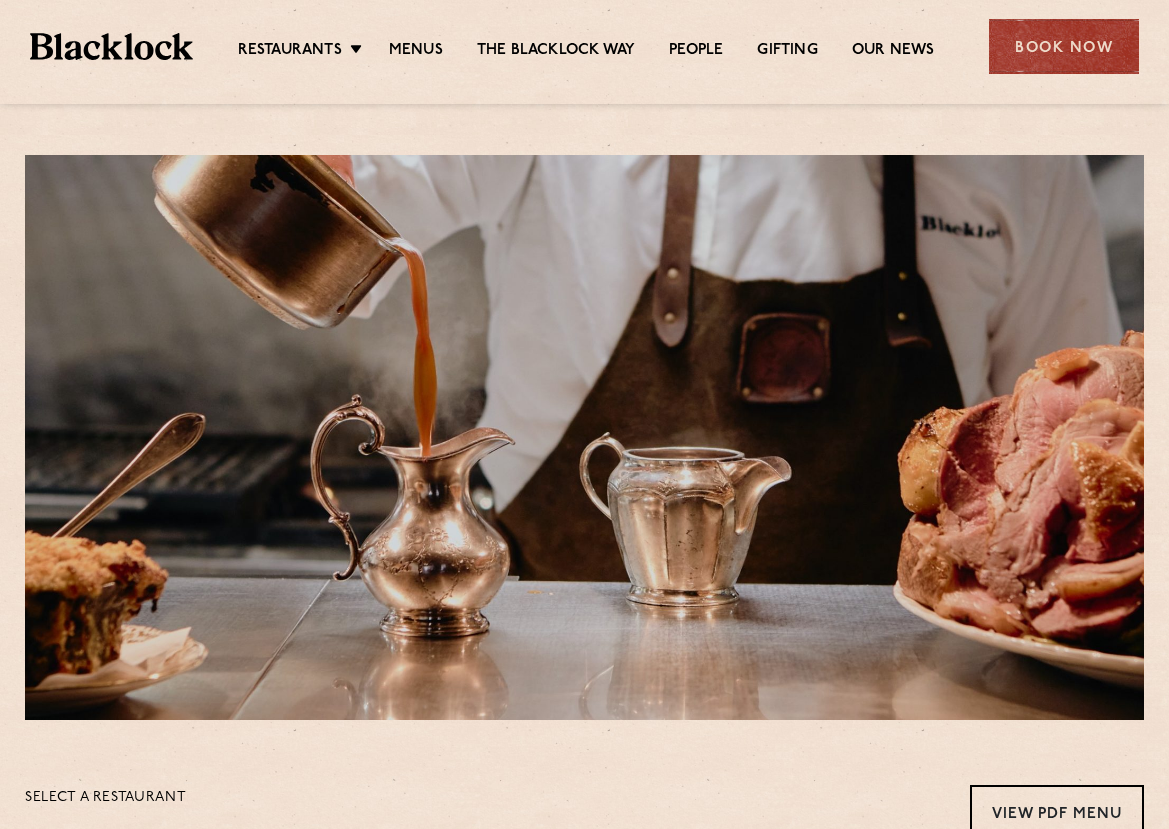 drag, startPoint x: 625, startPoint y: 407, endPoint x: 487, endPoint y: 156, distance: 286.435 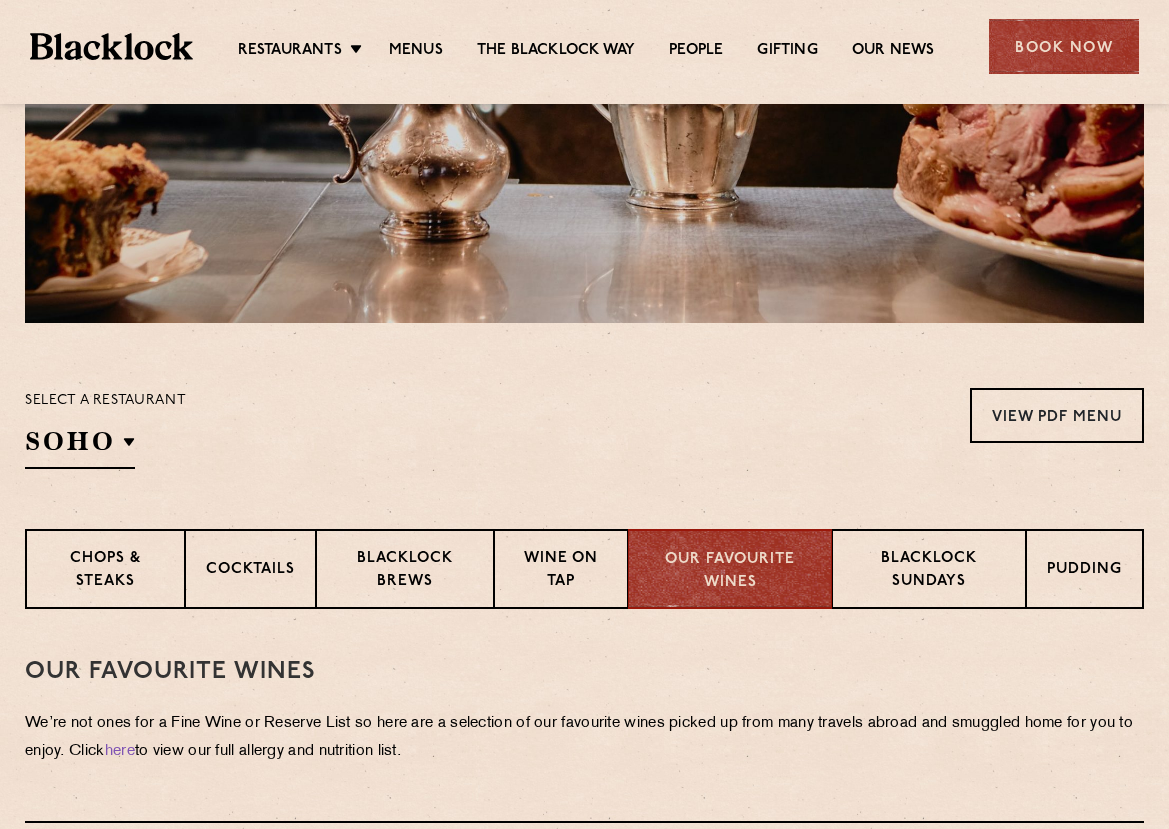 scroll, scrollTop: 400, scrollLeft: 0, axis: vertical 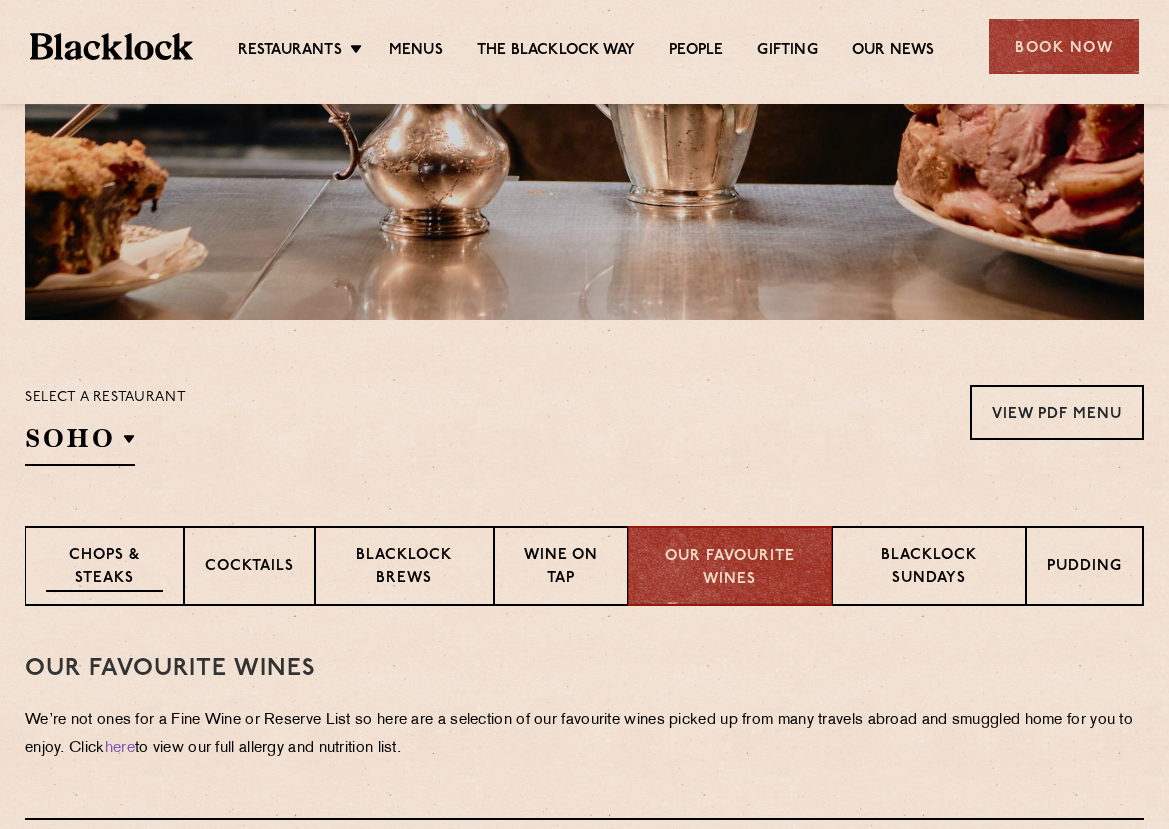 click on "Chops & Steaks" at bounding box center [104, 568] 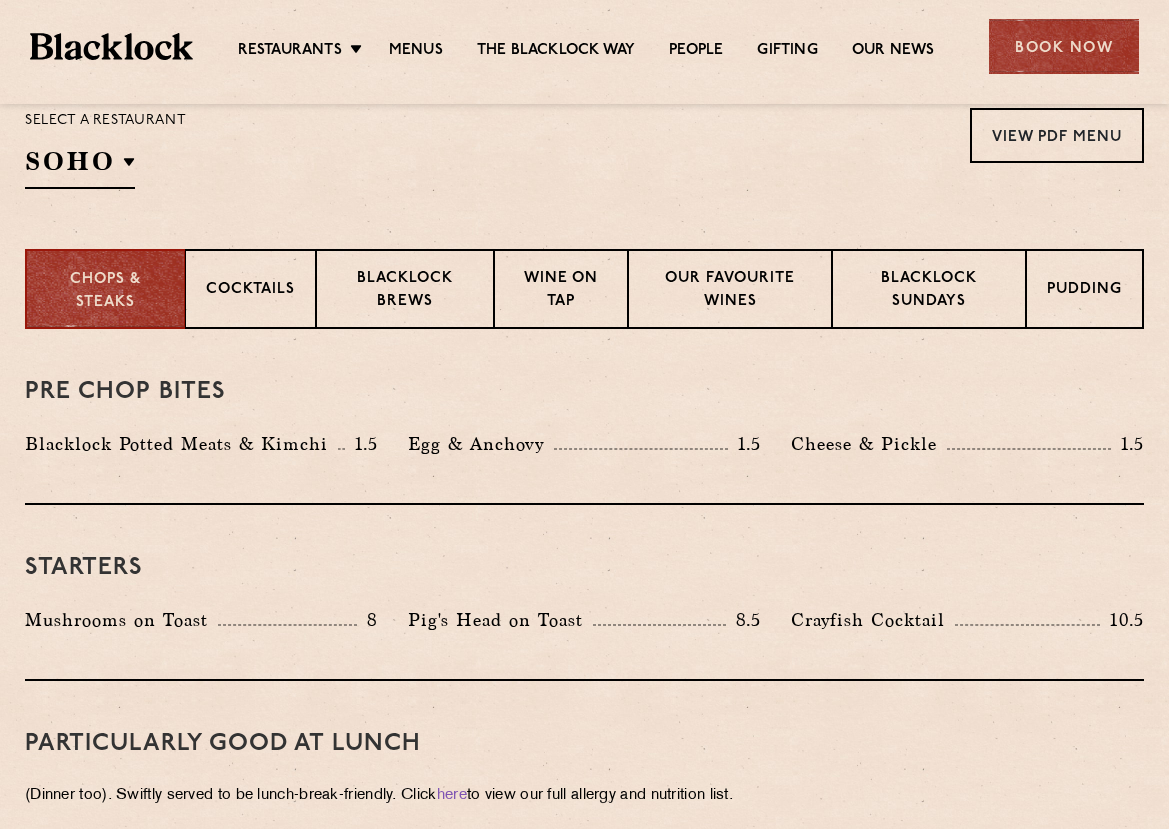 scroll, scrollTop: 700, scrollLeft: 0, axis: vertical 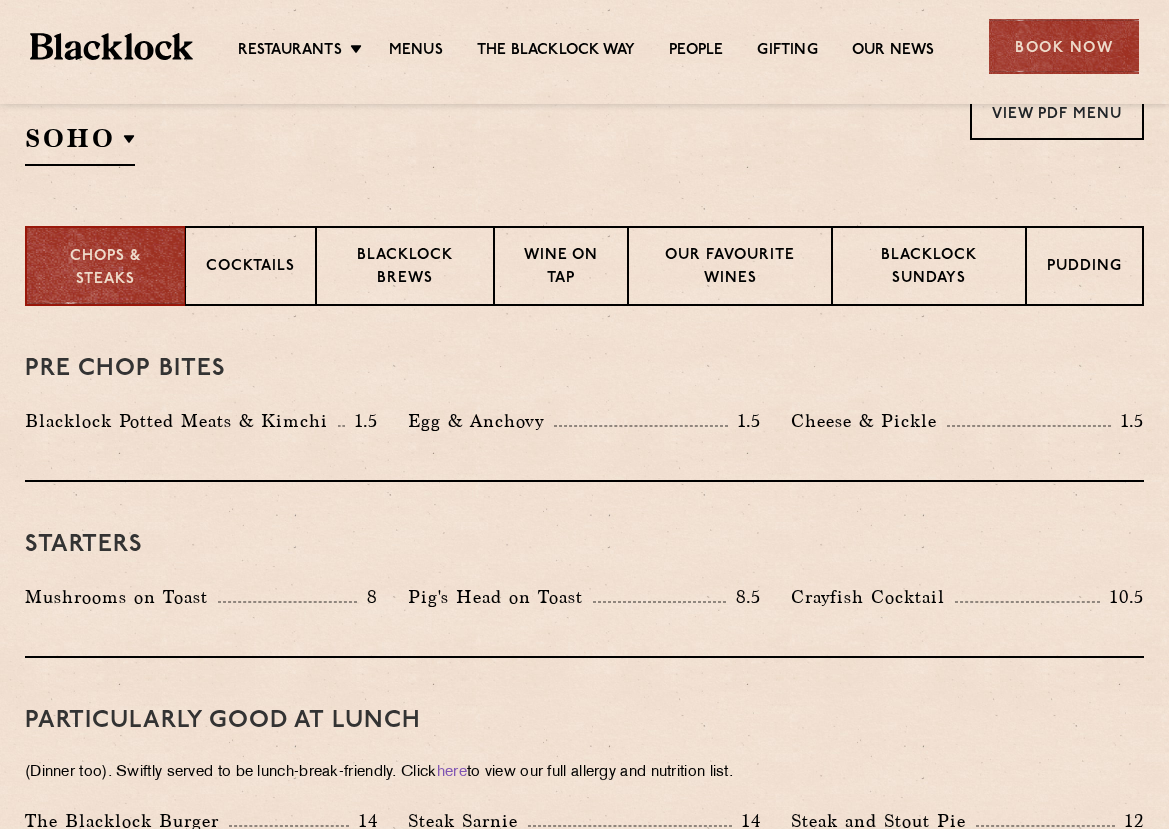 click on "Blacklock Potted Meats & Kimchi" at bounding box center [181, 421] 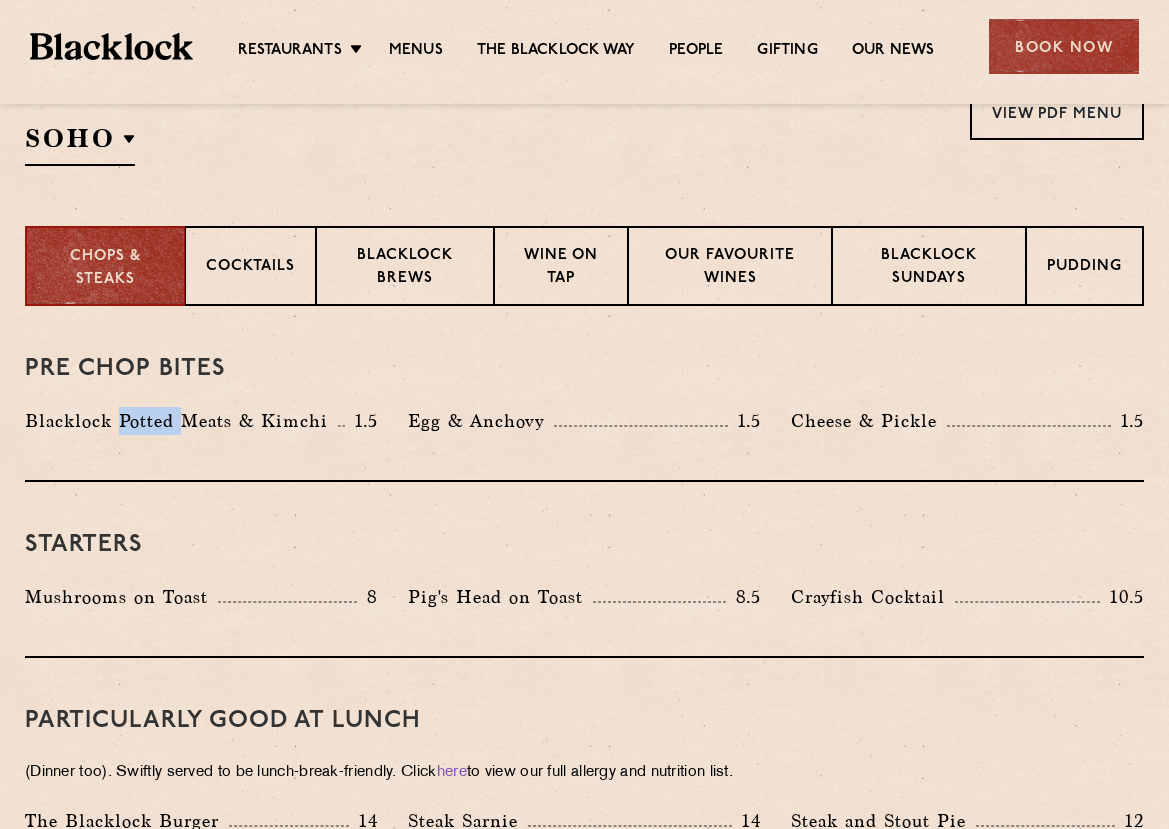click on "Blacklock Potted Meats & Kimchi" at bounding box center (181, 421) 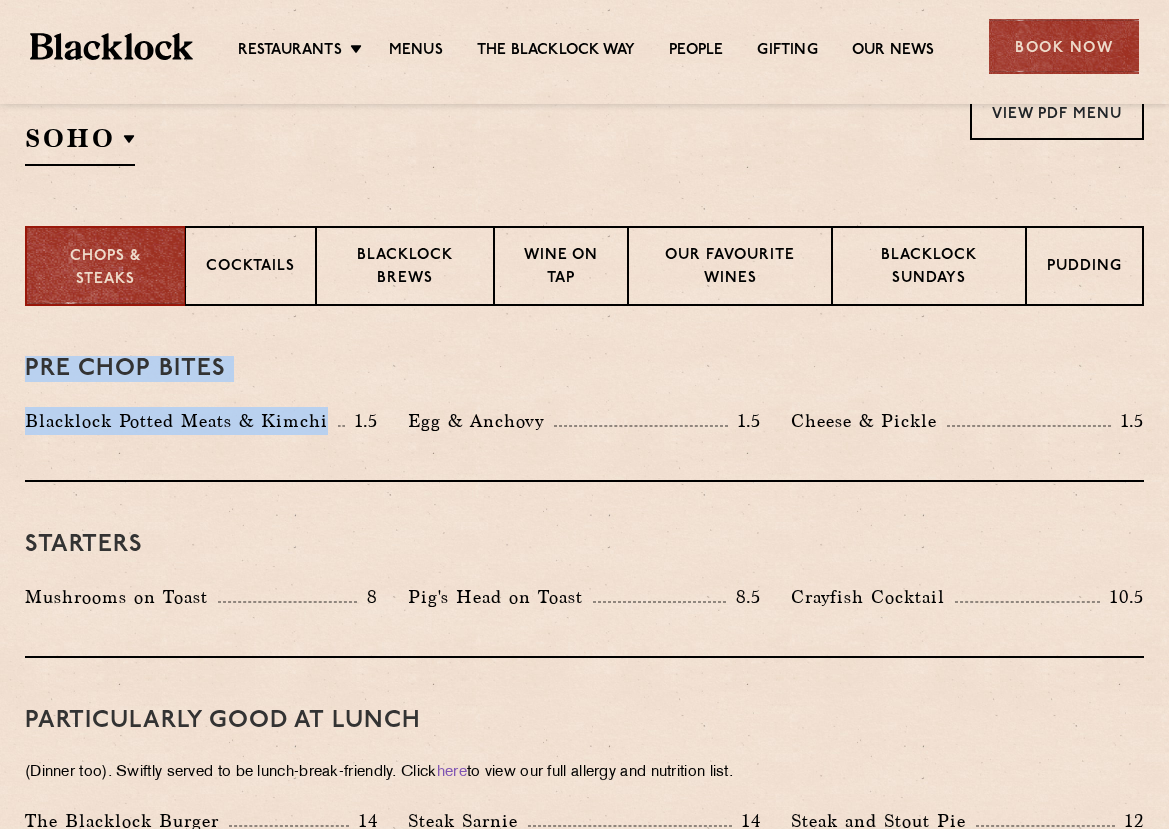 drag, startPoint x: 144, startPoint y: 410, endPoint x: 134, endPoint y: 360, distance: 50.990196 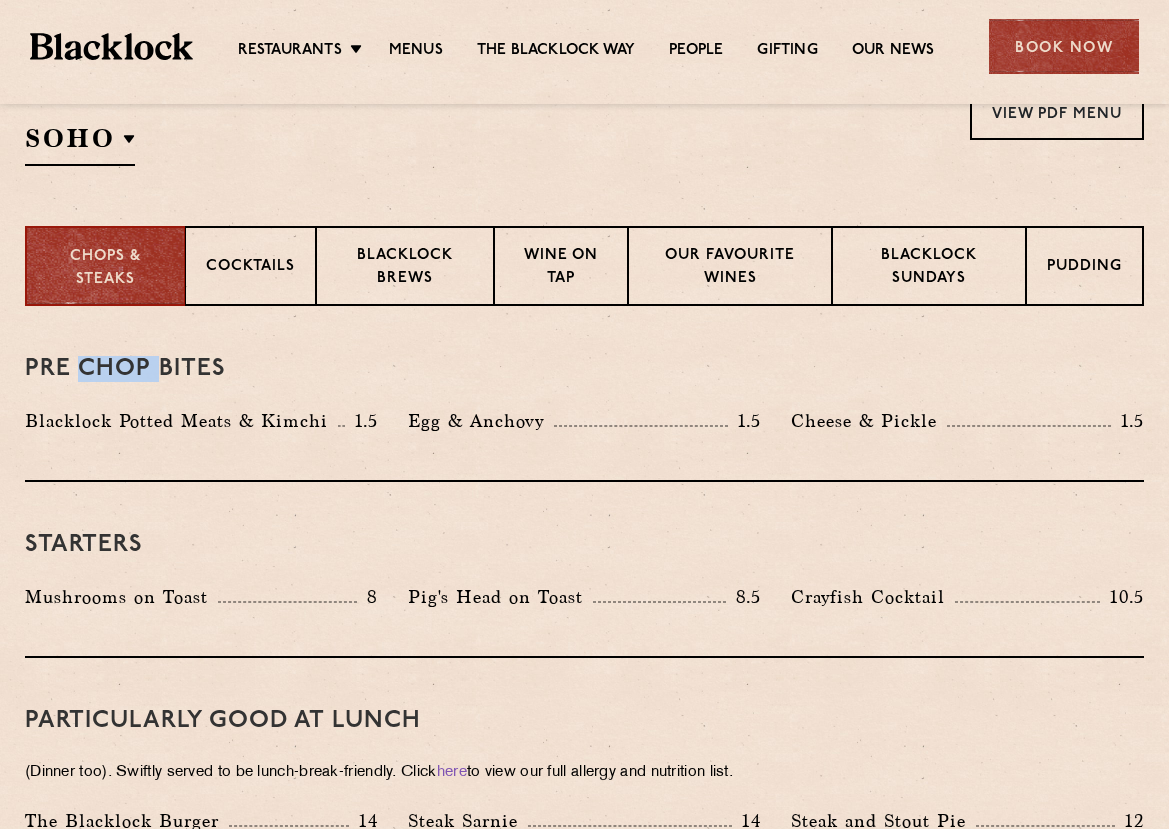 click on "Pre Chop Bites" at bounding box center (584, 369) 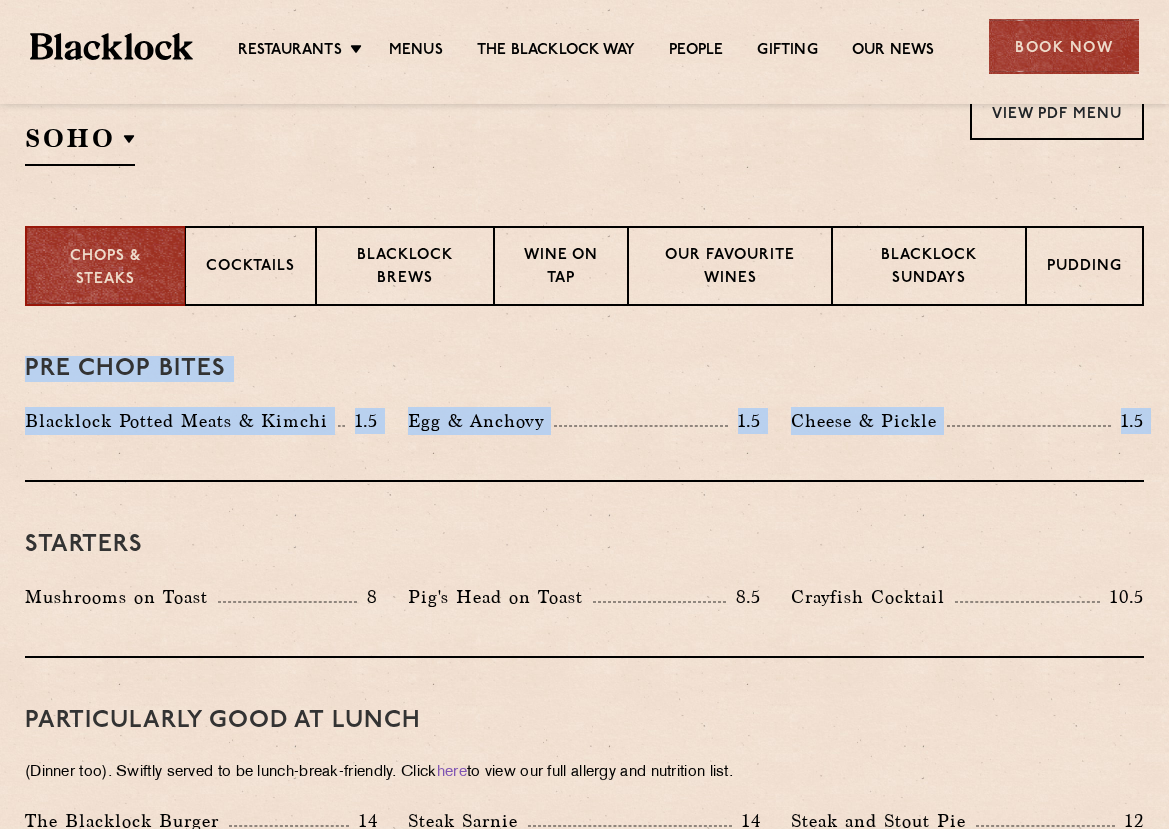 drag, startPoint x: 132, startPoint y: 360, endPoint x: 1137, endPoint y: 418, distance: 1006.67224 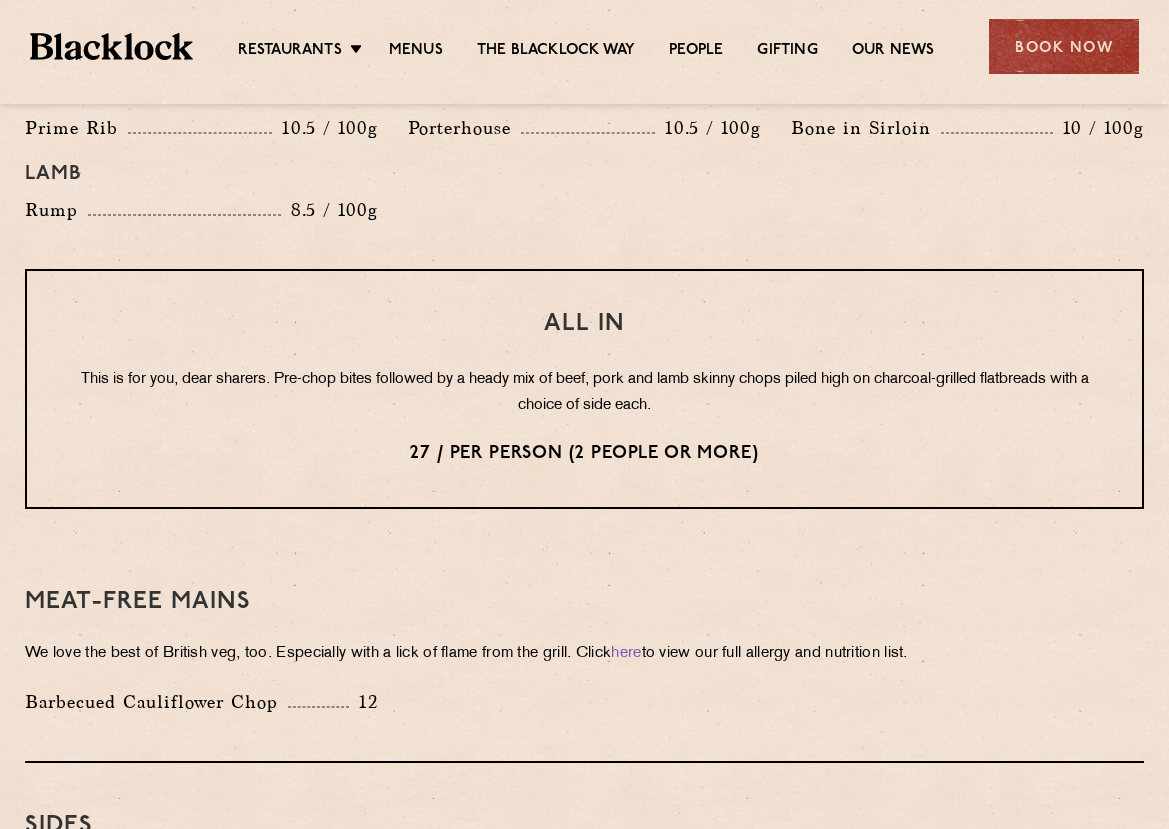 scroll, scrollTop: 2400, scrollLeft: 0, axis: vertical 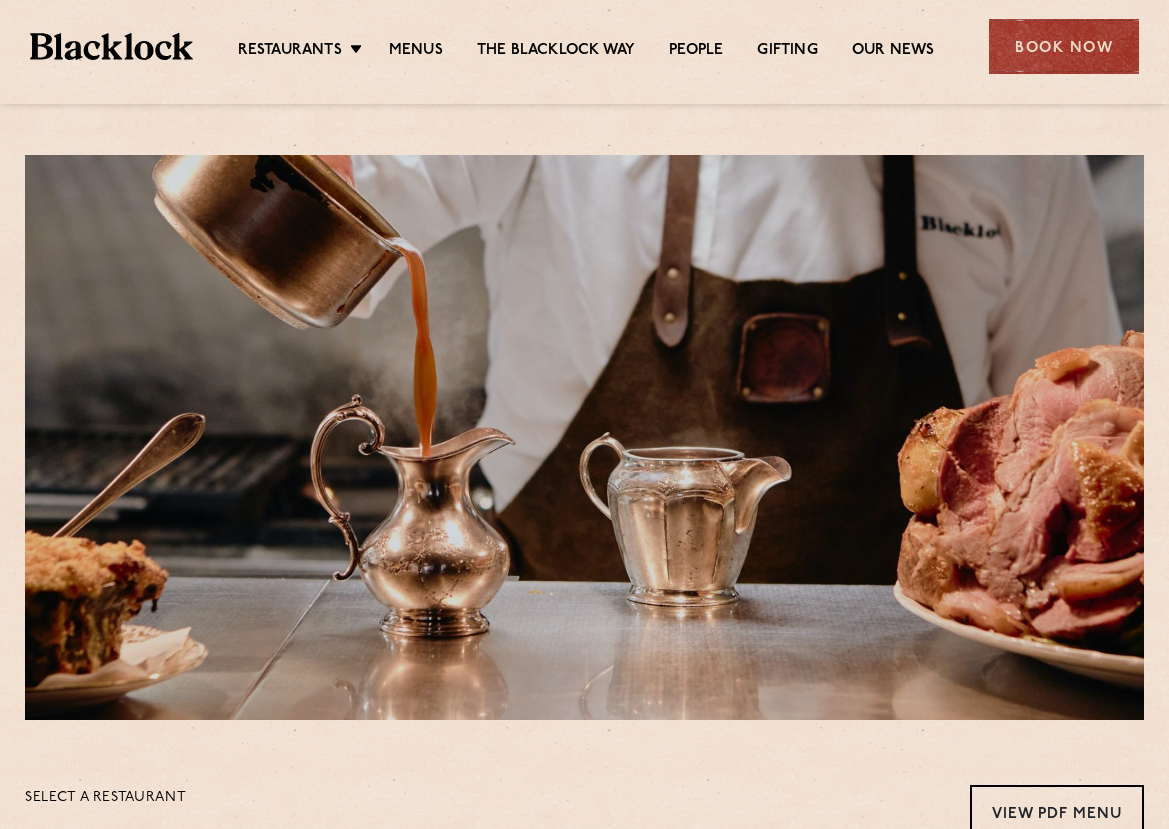 drag, startPoint x: 248, startPoint y: 722, endPoint x: 132, endPoint y: 0, distance: 731.2592 